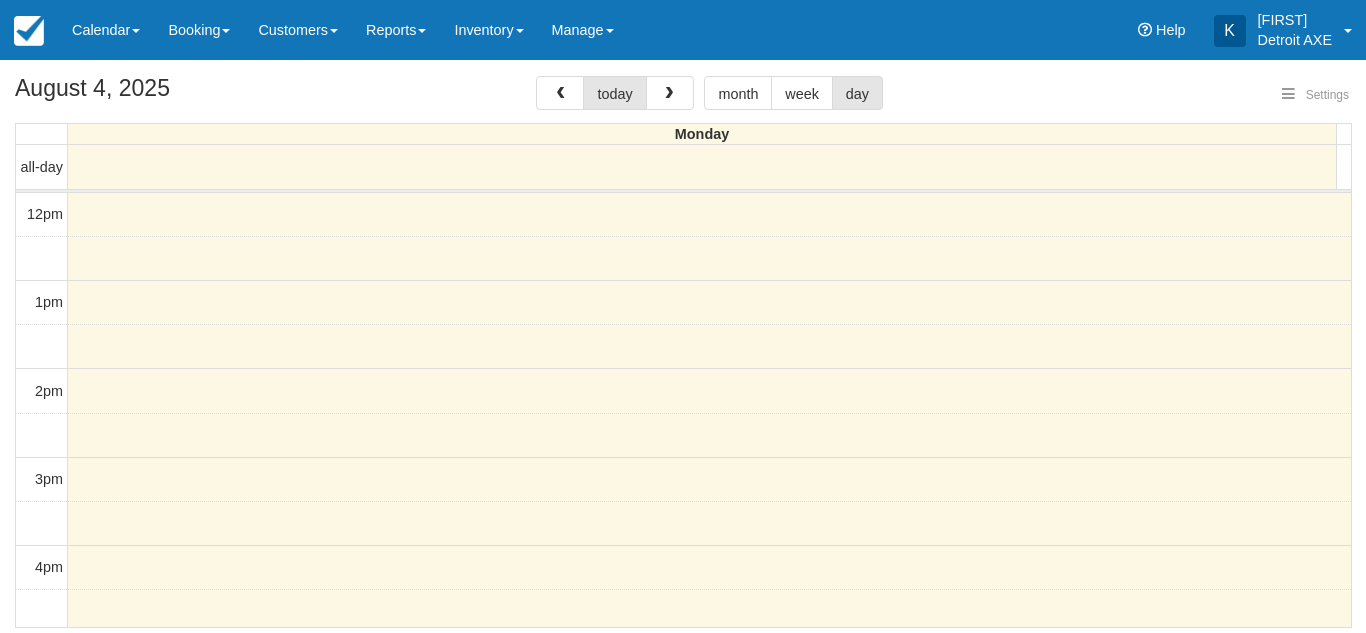 select 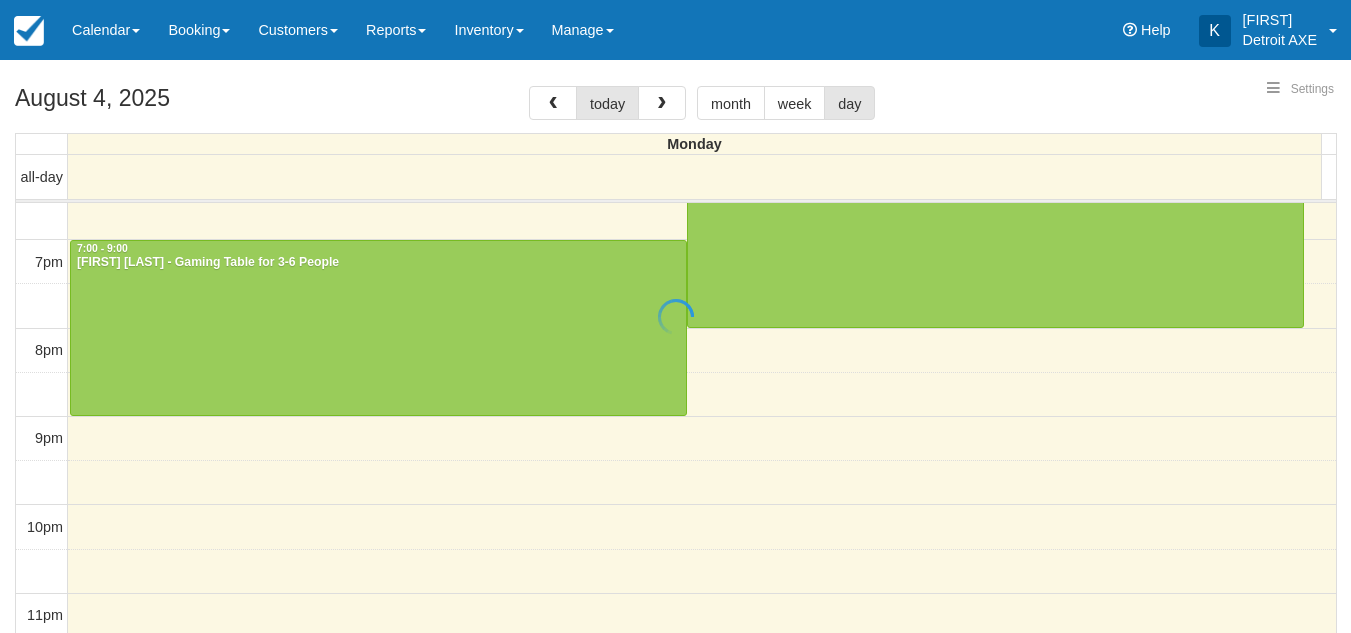 select 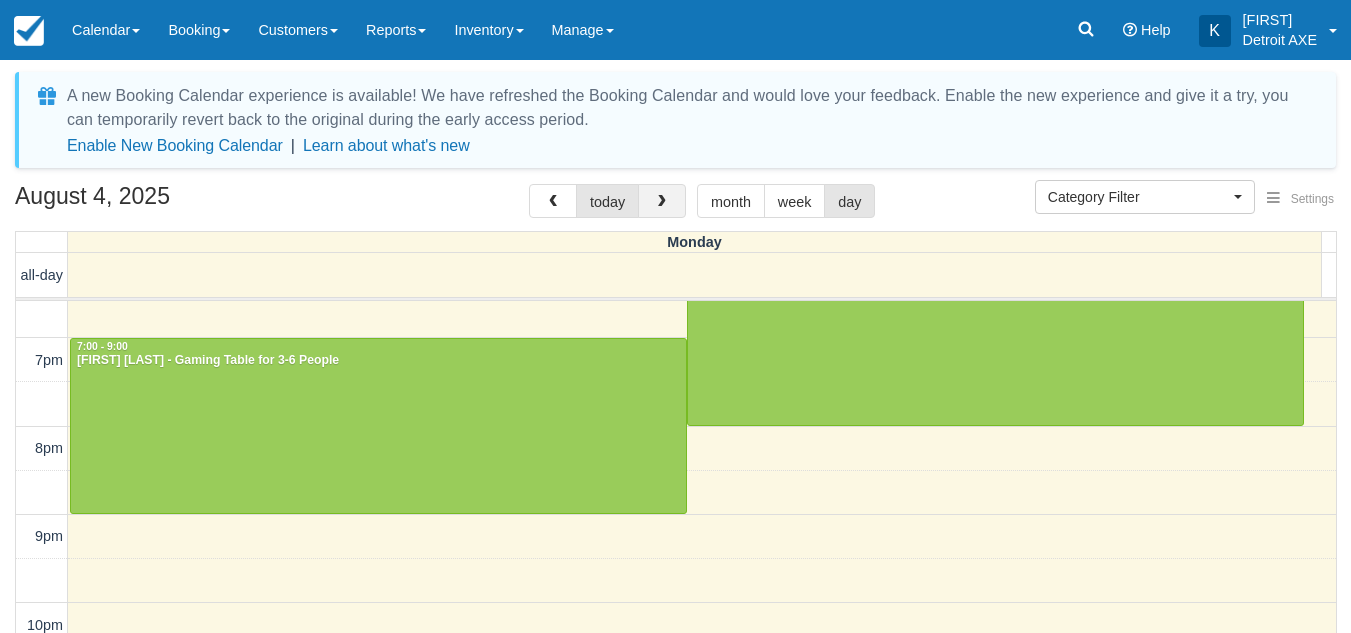 click at bounding box center [662, 202] 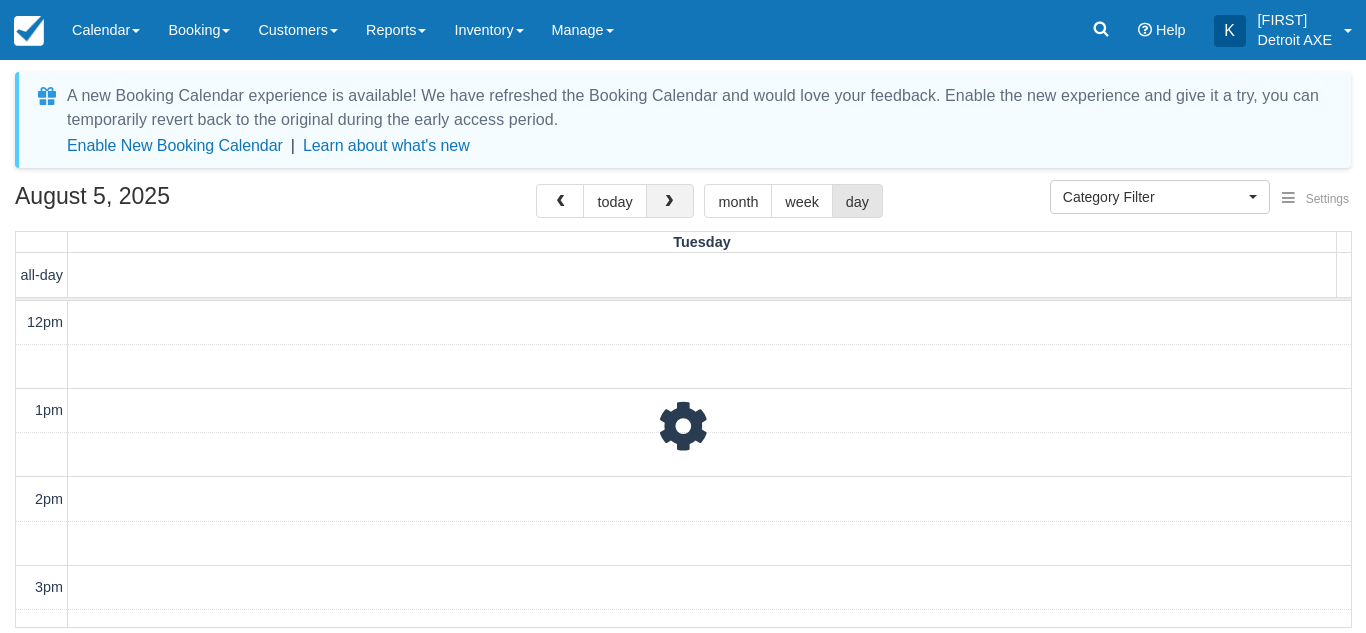 click at bounding box center (669, 202) 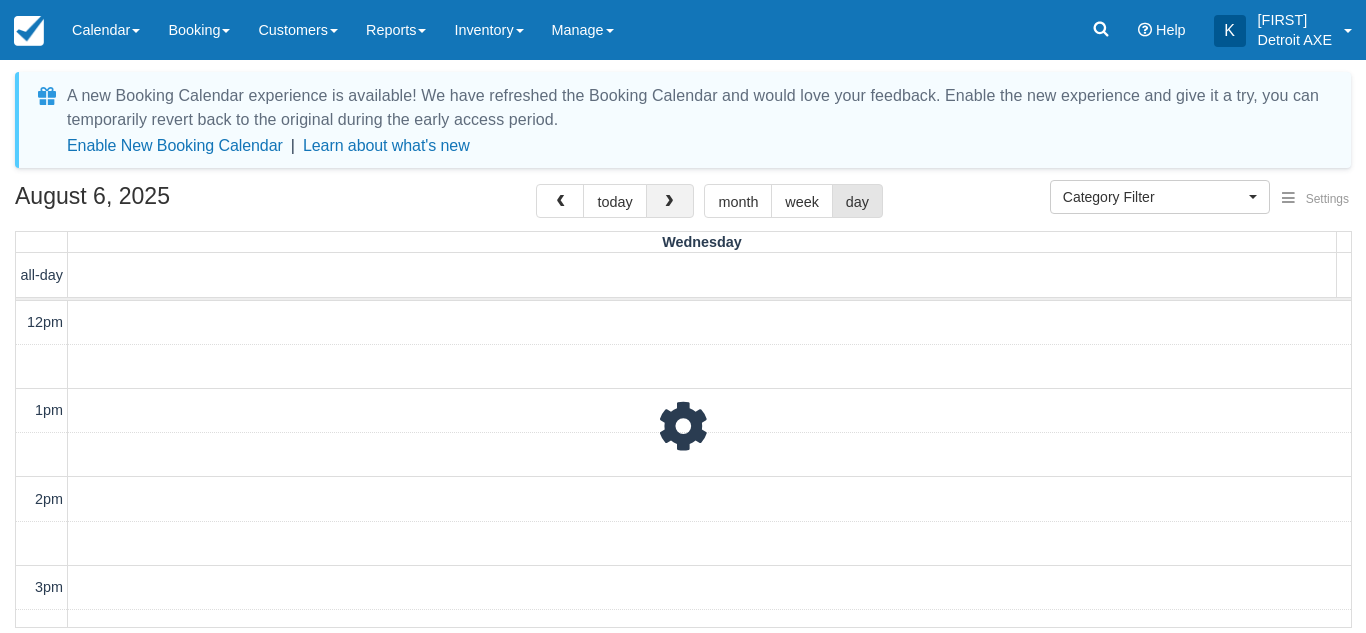 scroll, scrollTop: 689, scrollLeft: 0, axis: vertical 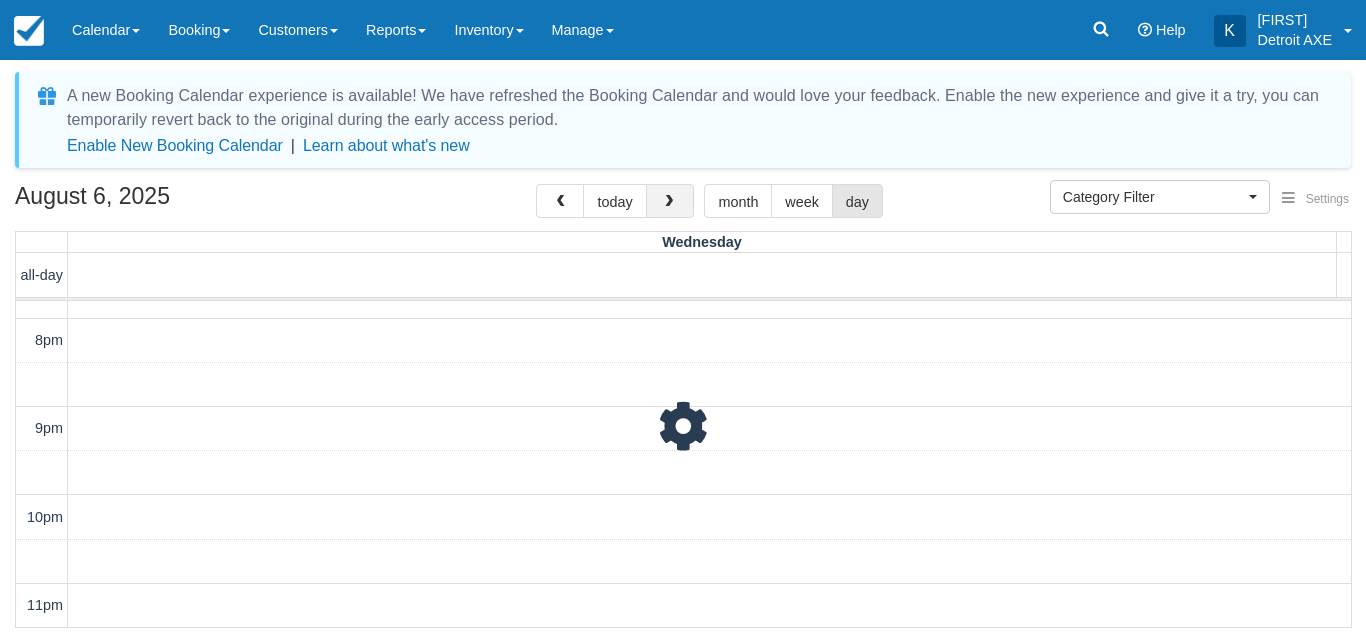 click at bounding box center (669, 202) 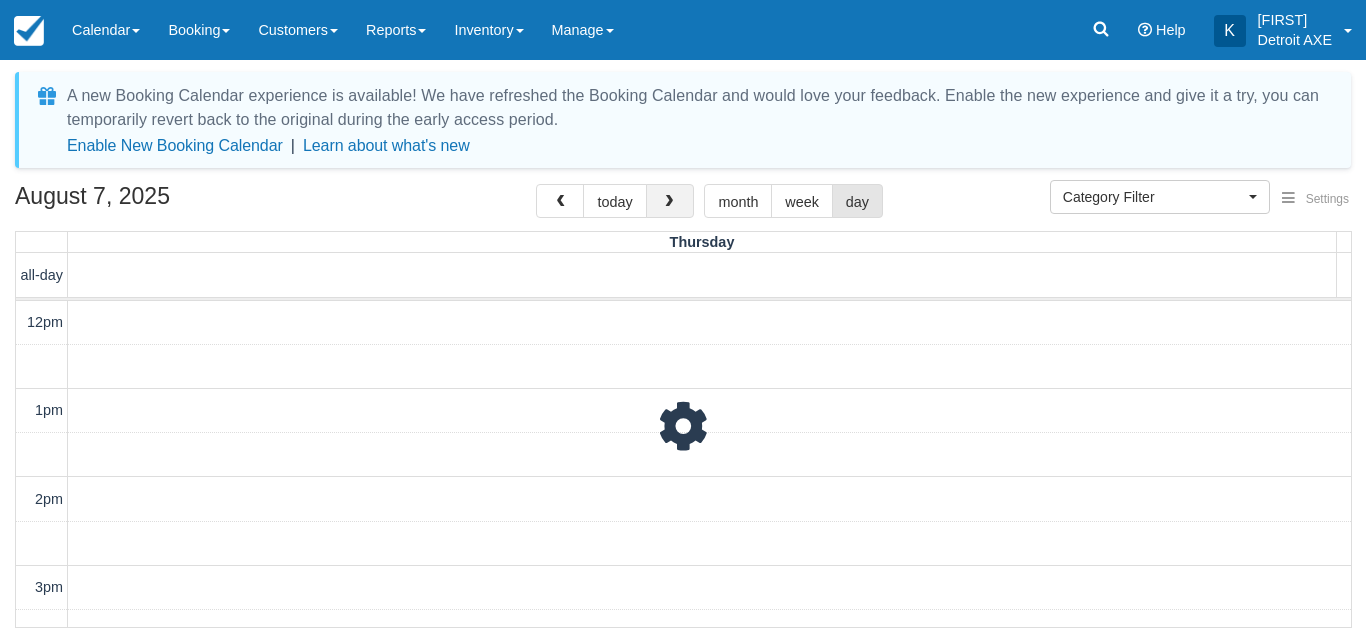 click at bounding box center [669, 202] 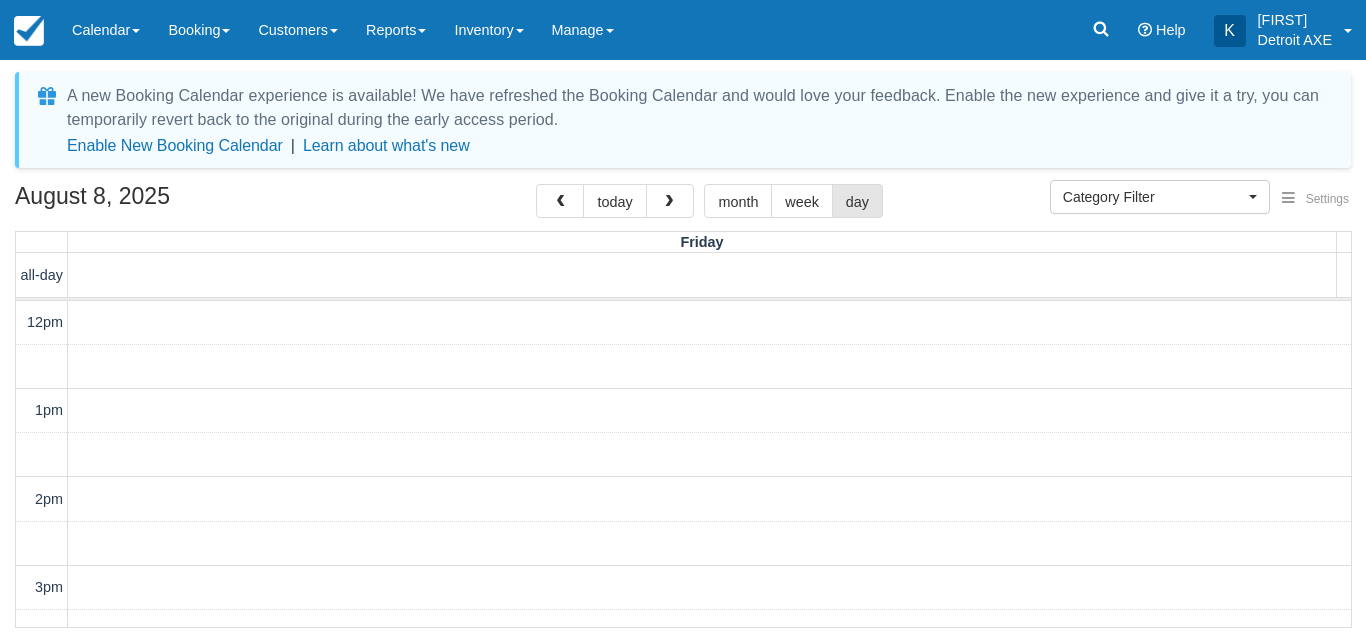 scroll, scrollTop: 689, scrollLeft: 0, axis: vertical 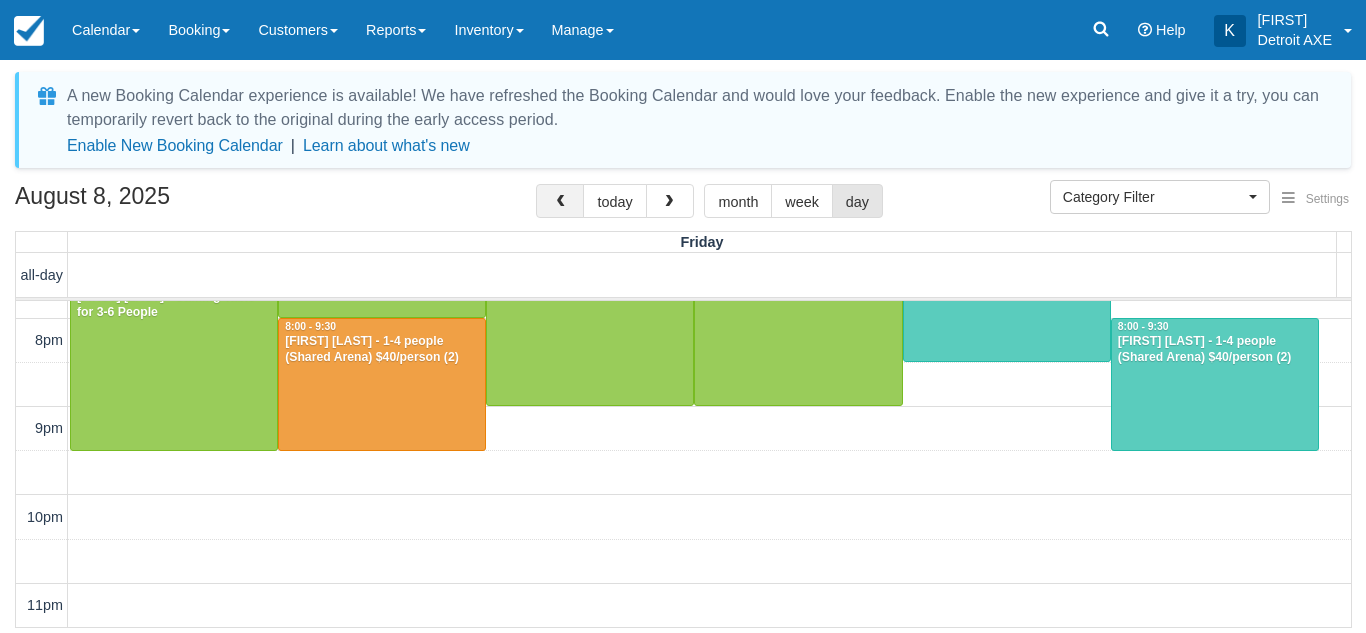 click at bounding box center [560, 201] 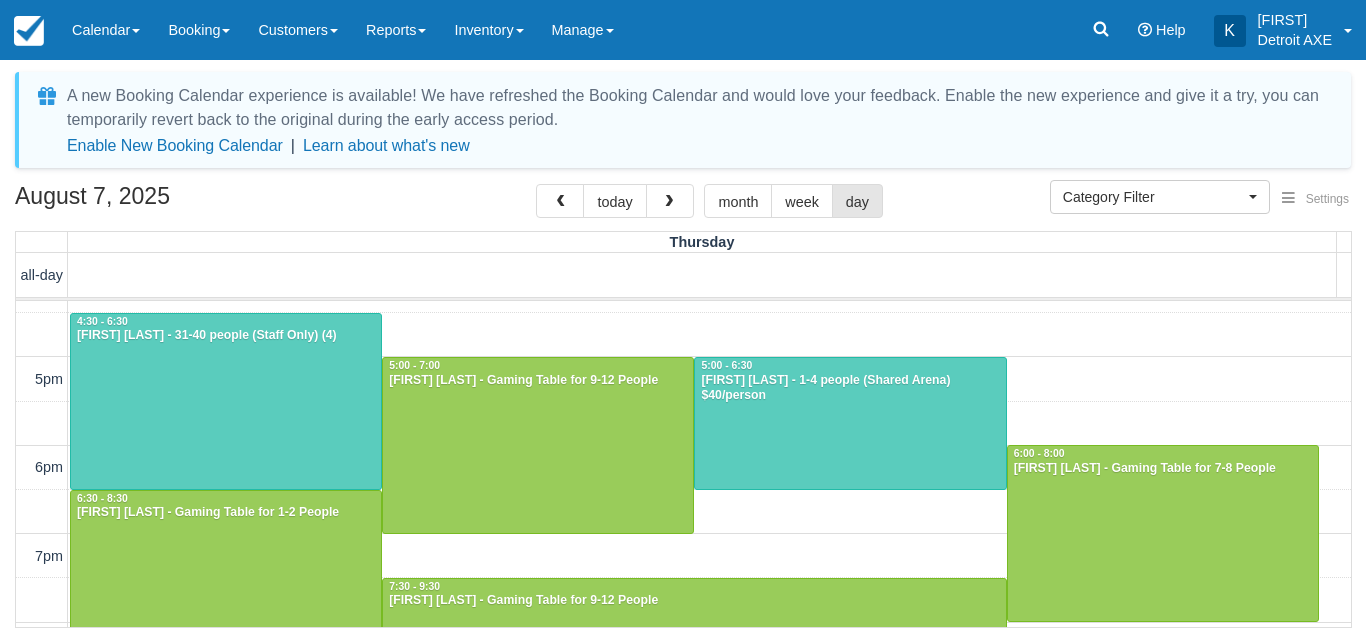 scroll, scrollTop: 386, scrollLeft: 0, axis: vertical 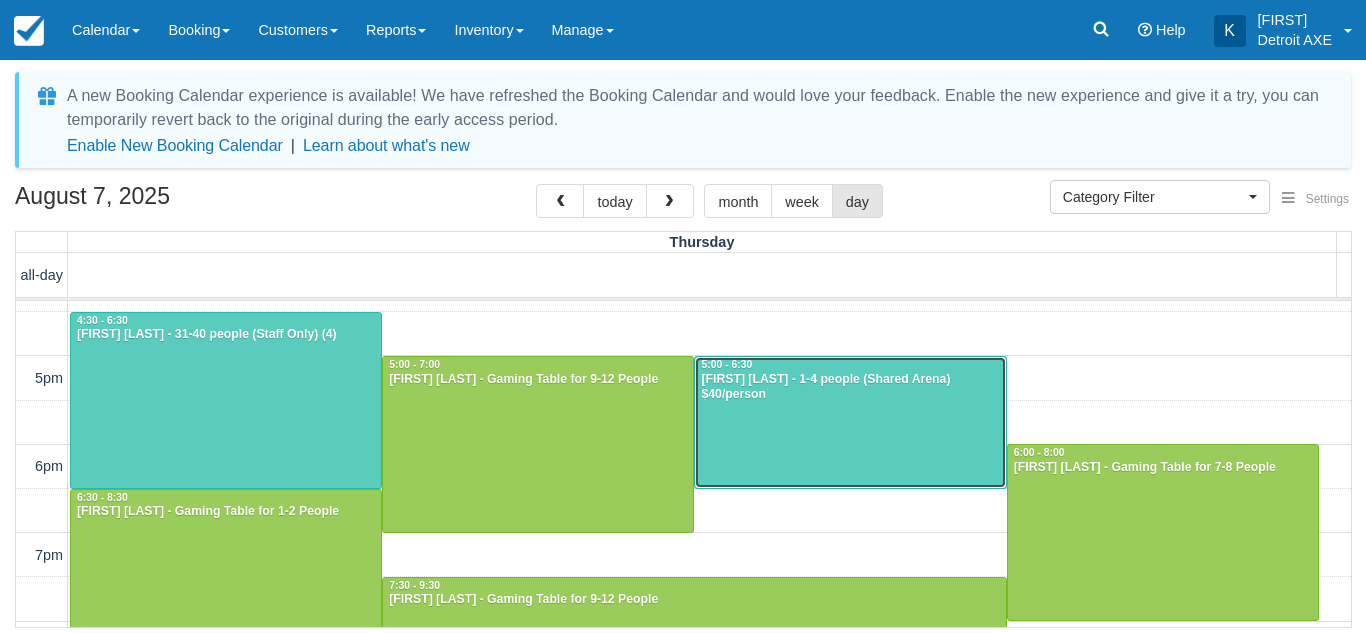 click at bounding box center (850, 422) 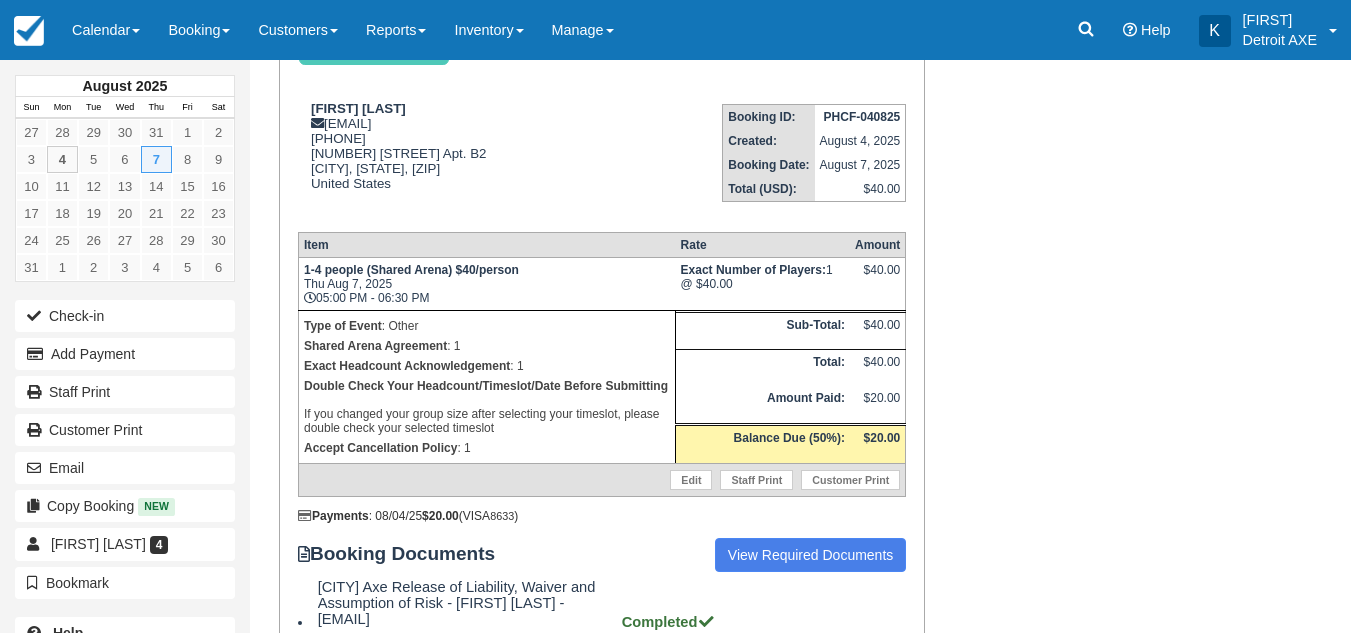 scroll, scrollTop: 232, scrollLeft: 0, axis: vertical 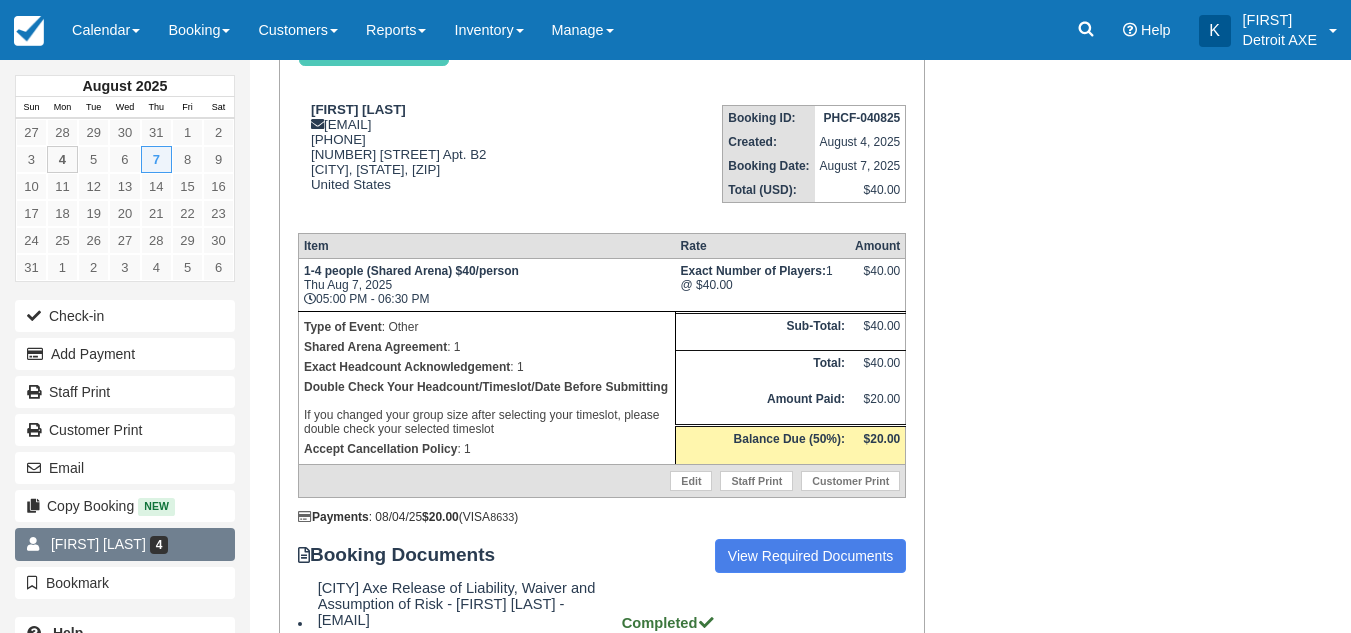 click on "Kyle Webber   4" at bounding box center [125, 544] 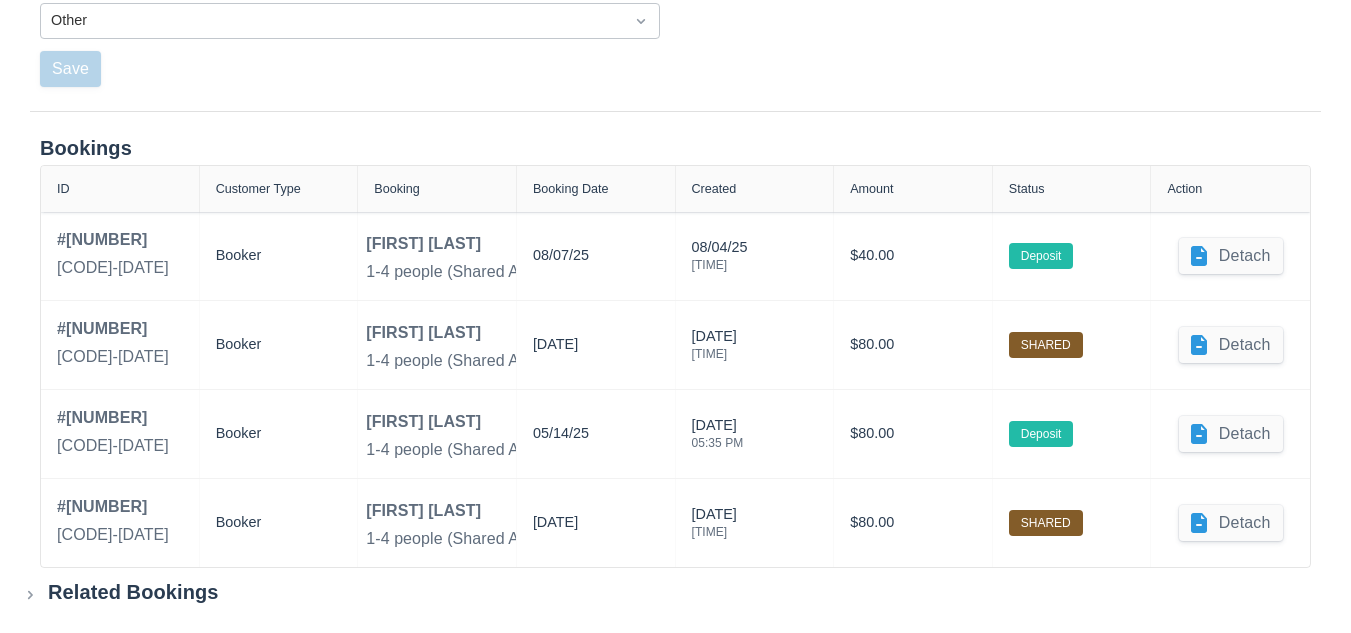 scroll, scrollTop: 934, scrollLeft: 0, axis: vertical 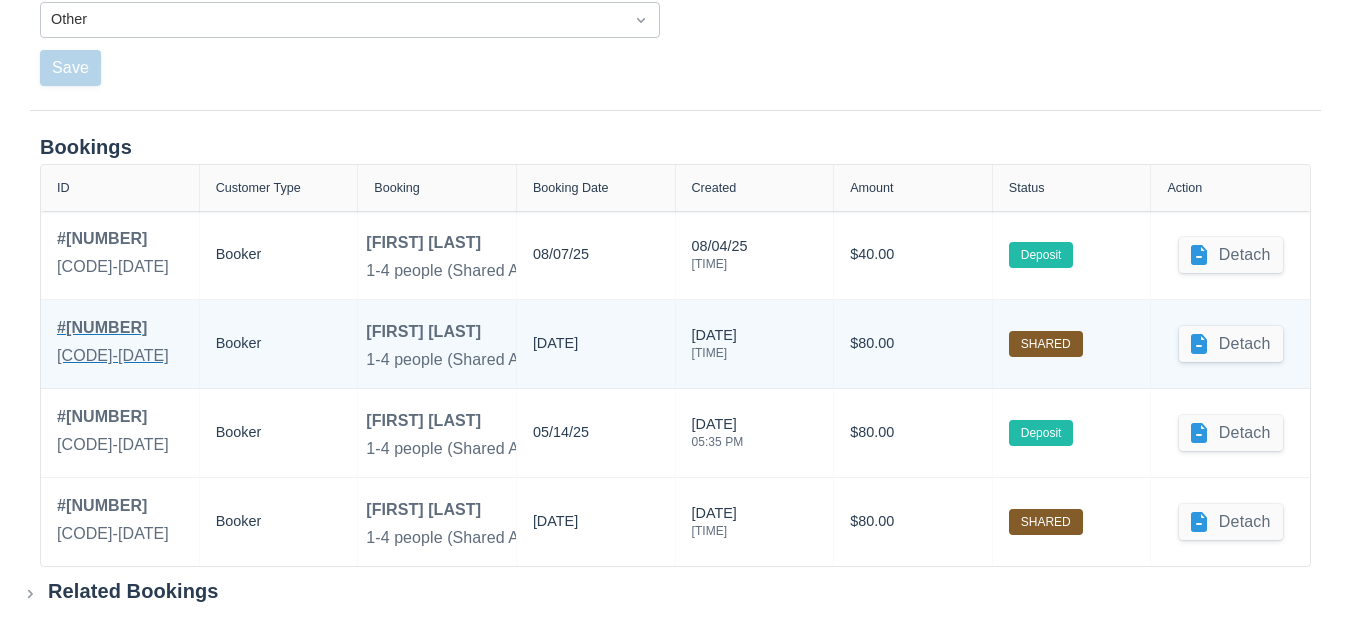 click on "# 38913 ANGY-190525" at bounding box center [113, 344] 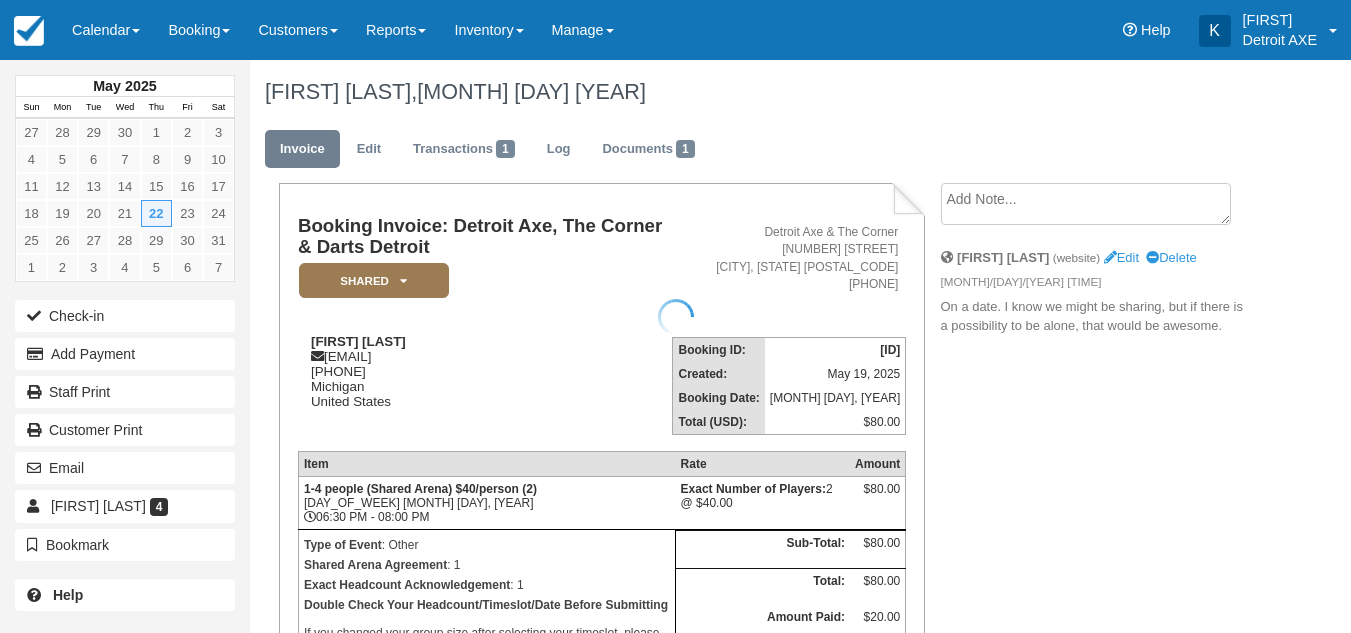 scroll, scrollTop: 0, scrollLeft: 0, axis: both 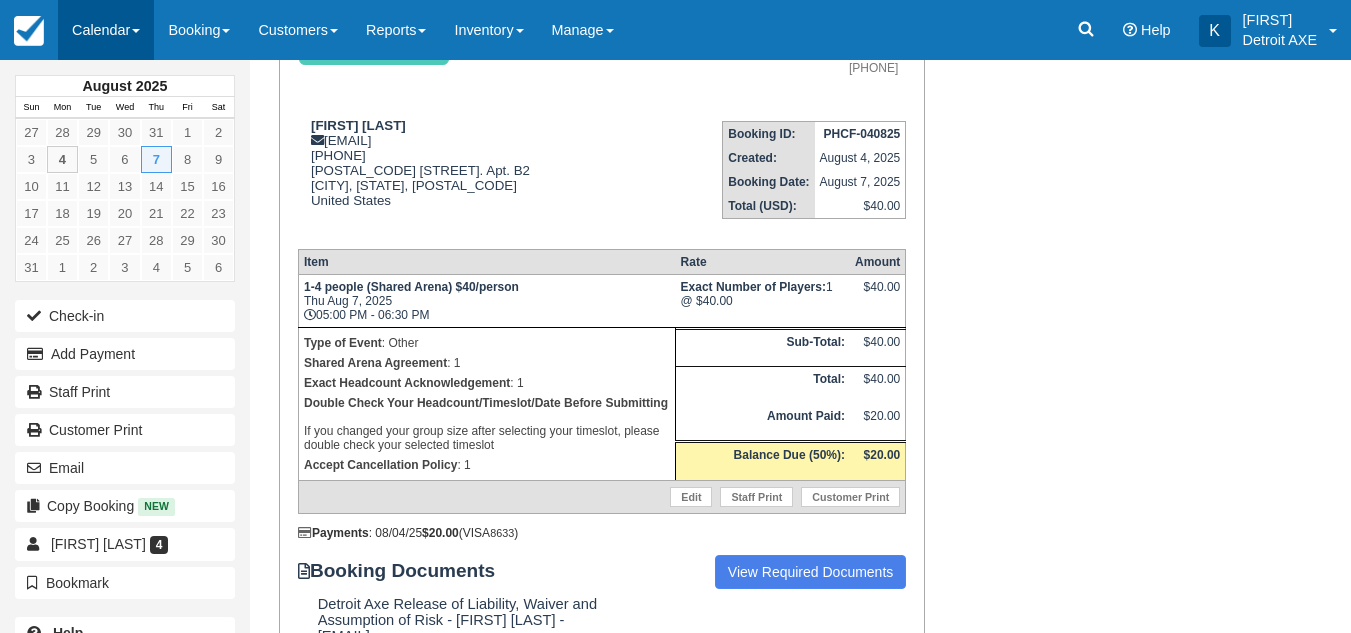 click on "Calendar" at bounding box center (106, 30) 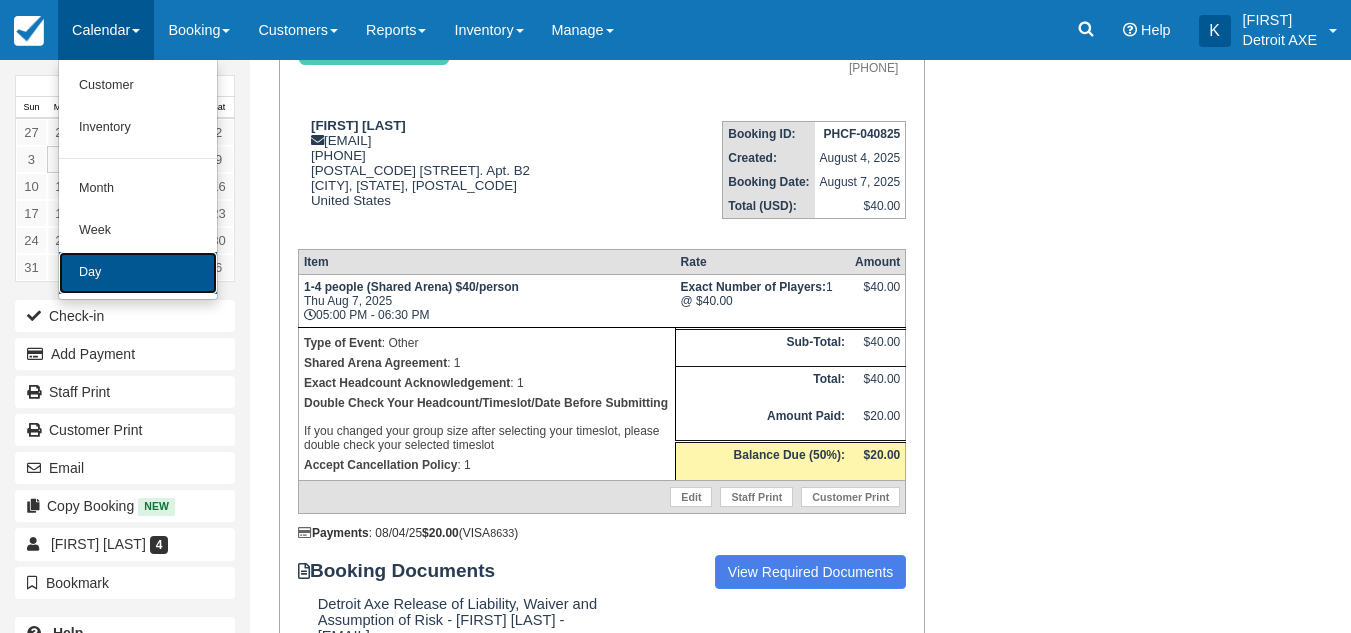 click on "Day" at bounding box center [138, 273] 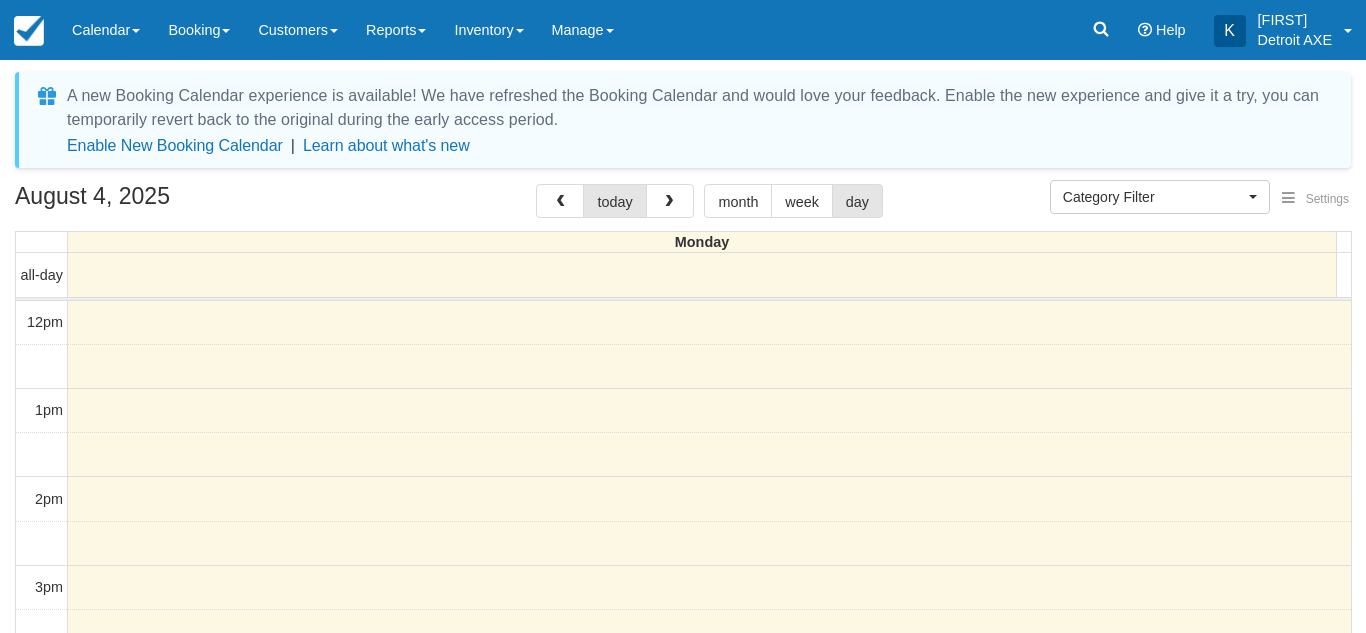 select 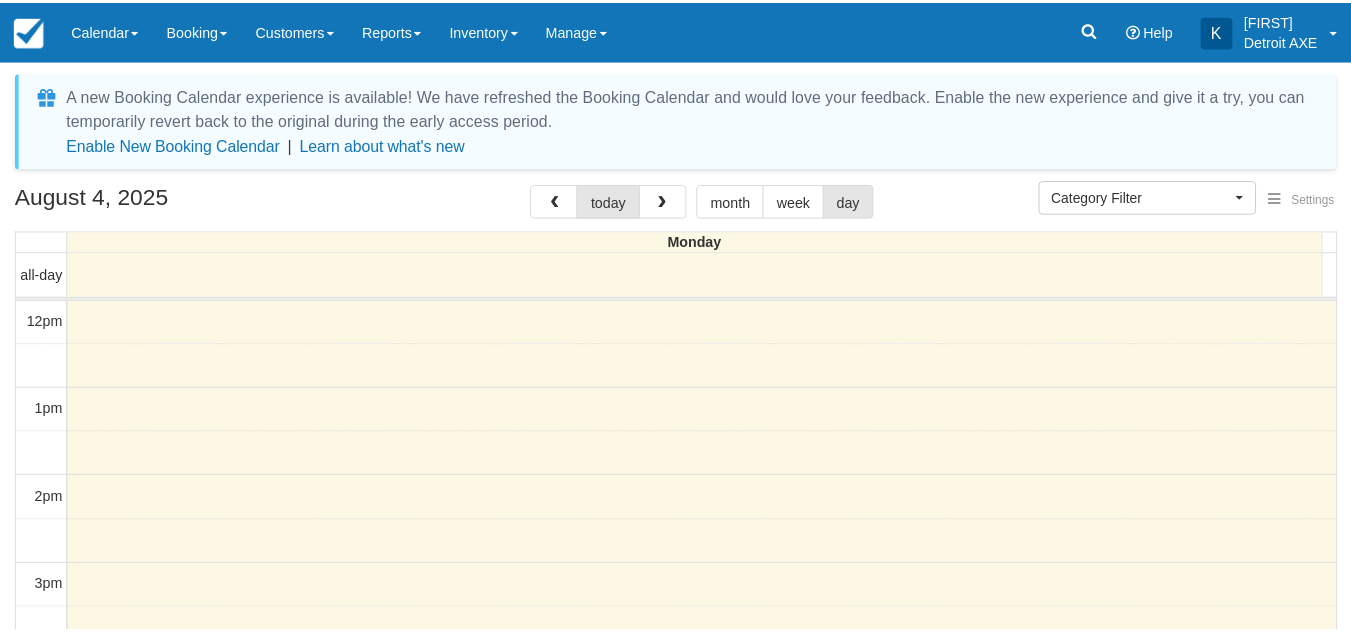 scroll, scrollTop: 0, scrollLeft: 0, axis: both 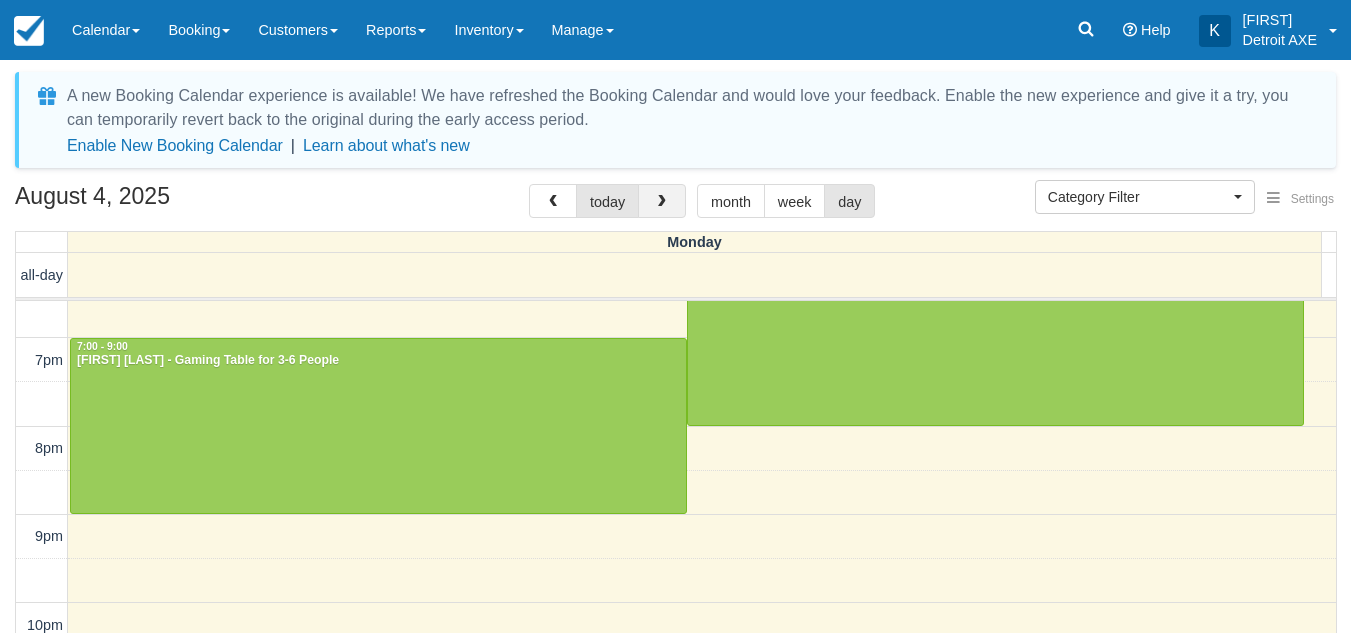 click at bounding box center (662, 202) 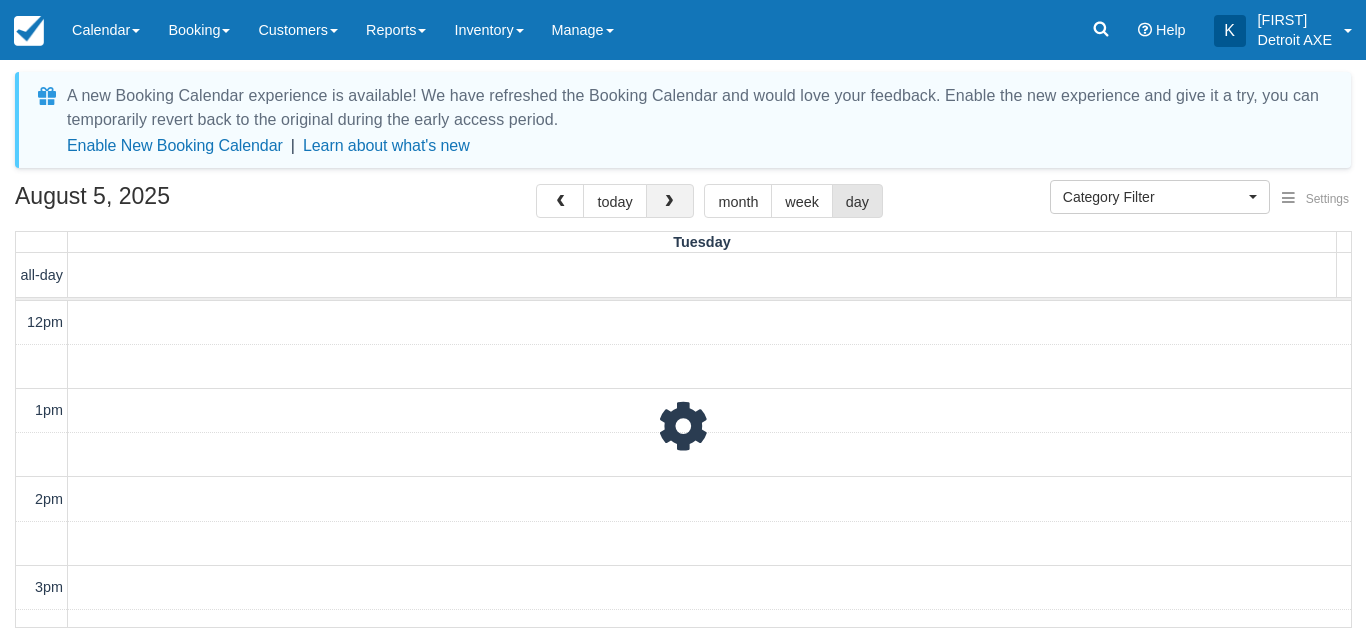 click at bounding box center [670, 201] 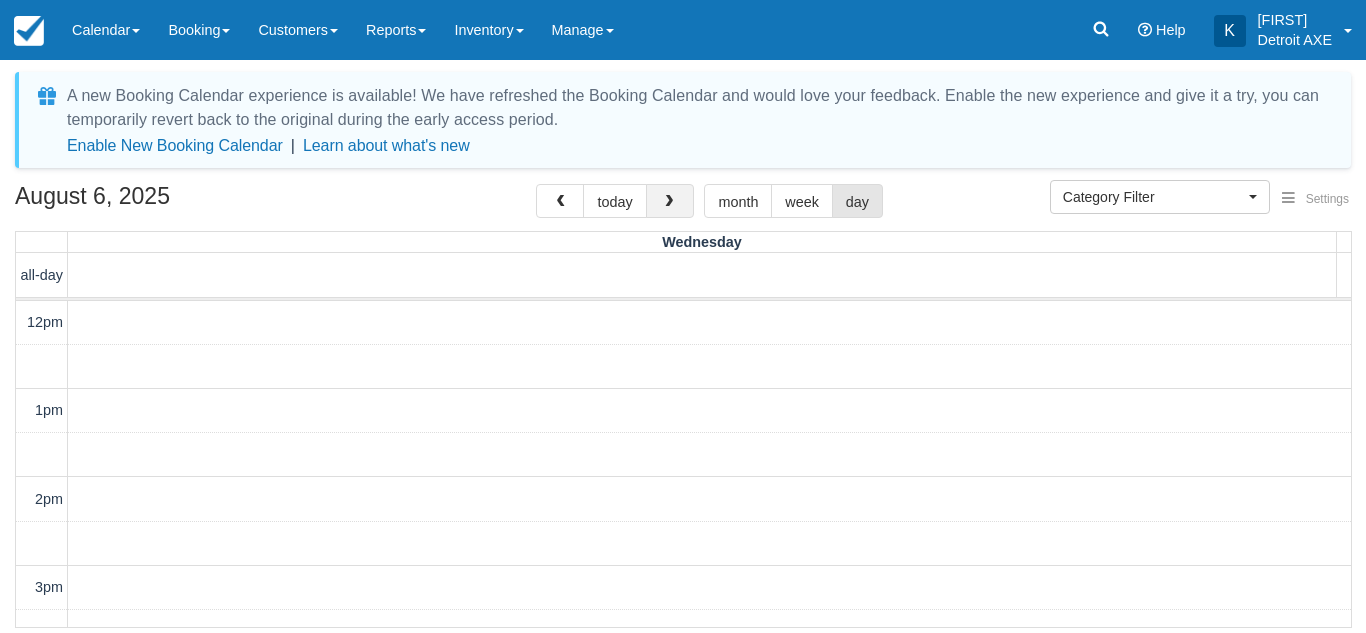 scroll, scrollTop: 689, scrollLeft: 0, axis: vertical 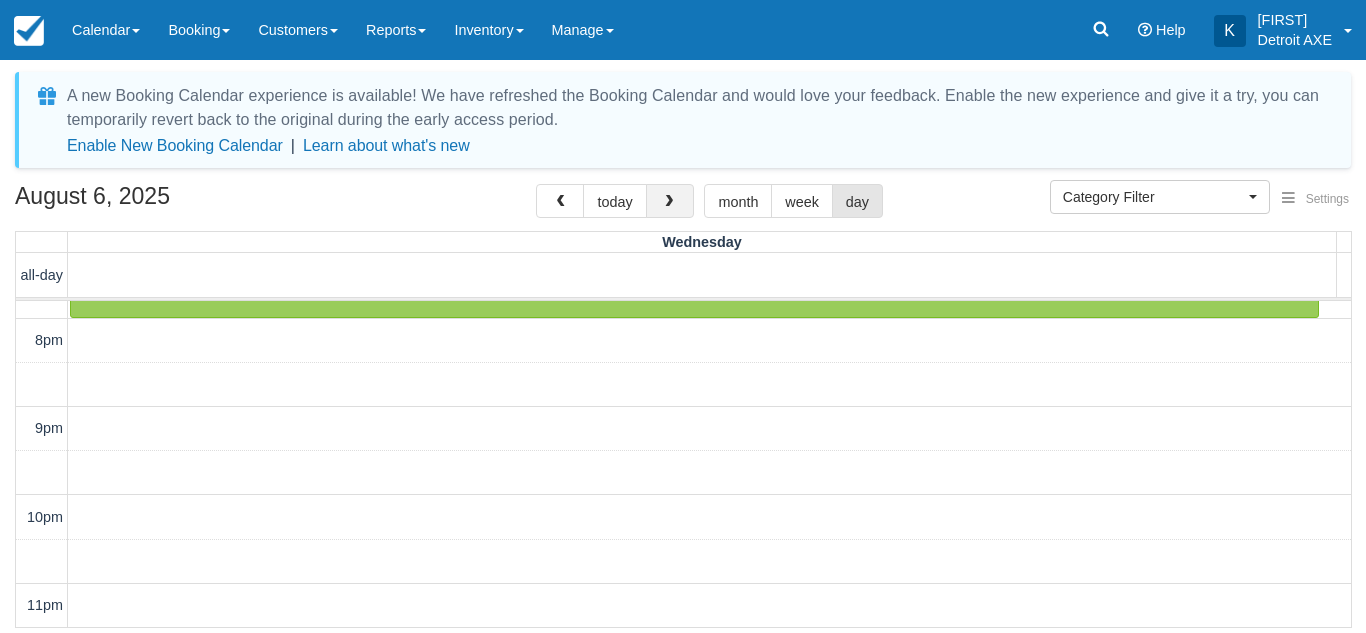 click at bounding box center [670, 201] 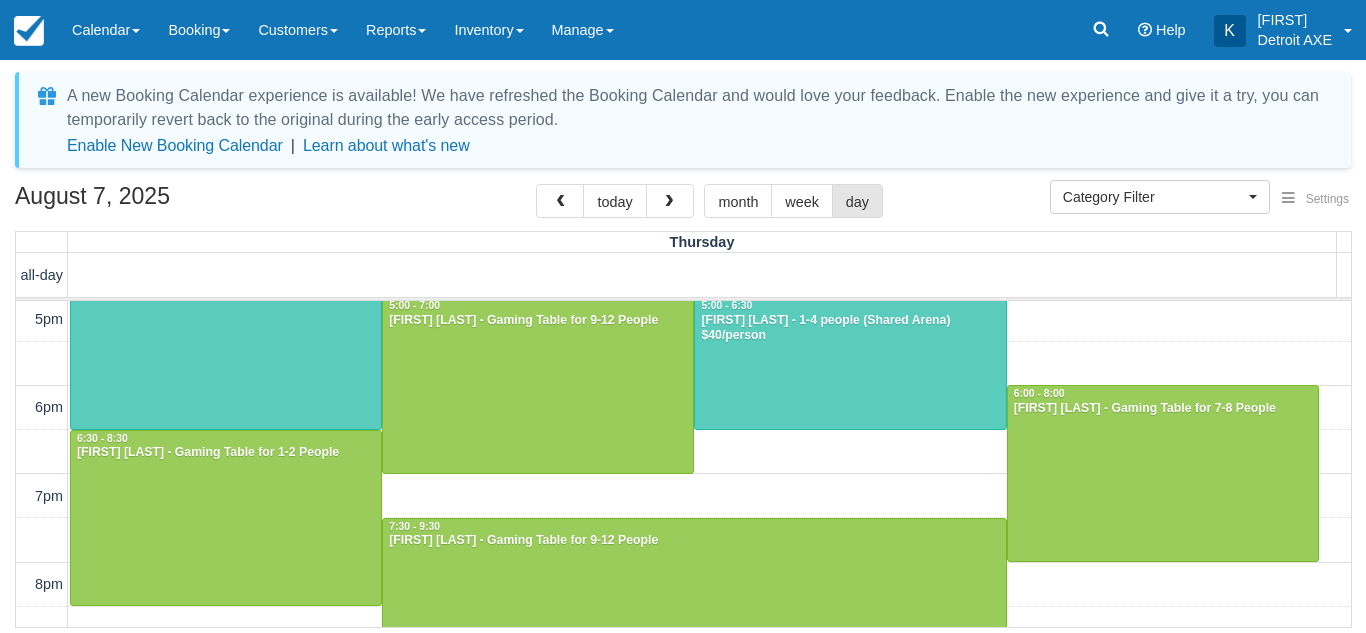 scroll, scrollTop: 350, scrollLeft: 0, axis: vertical 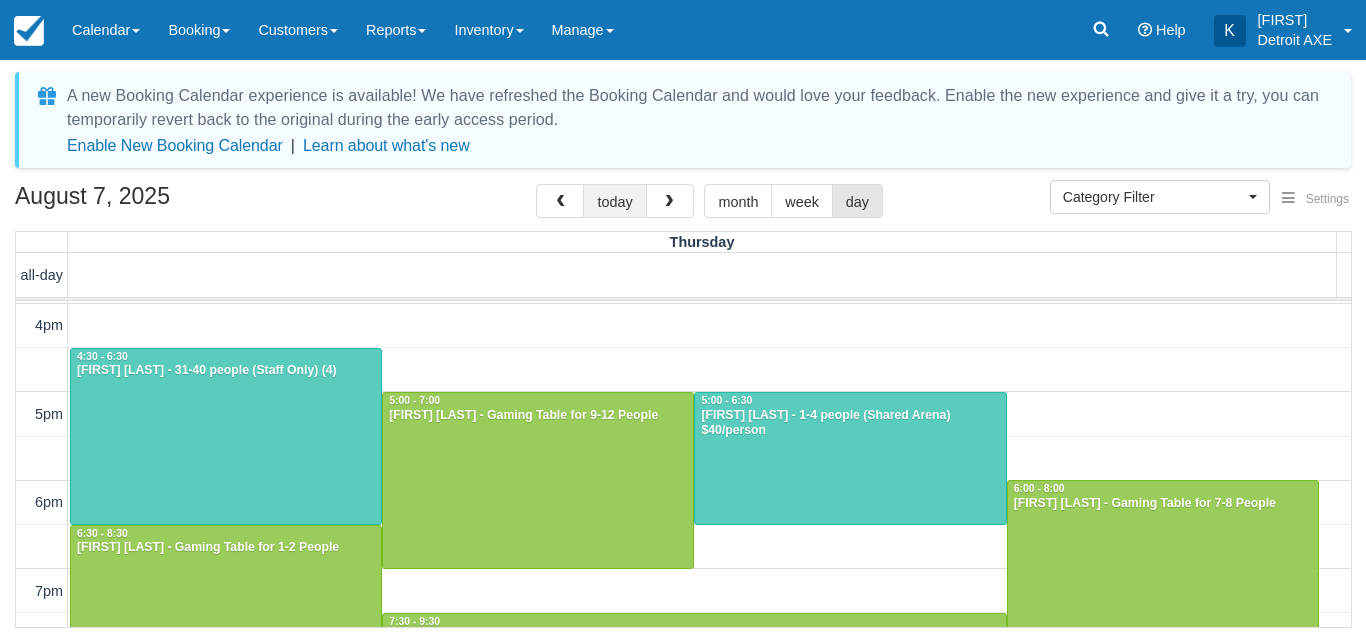 click on "today" at bounding box center [614, 201] 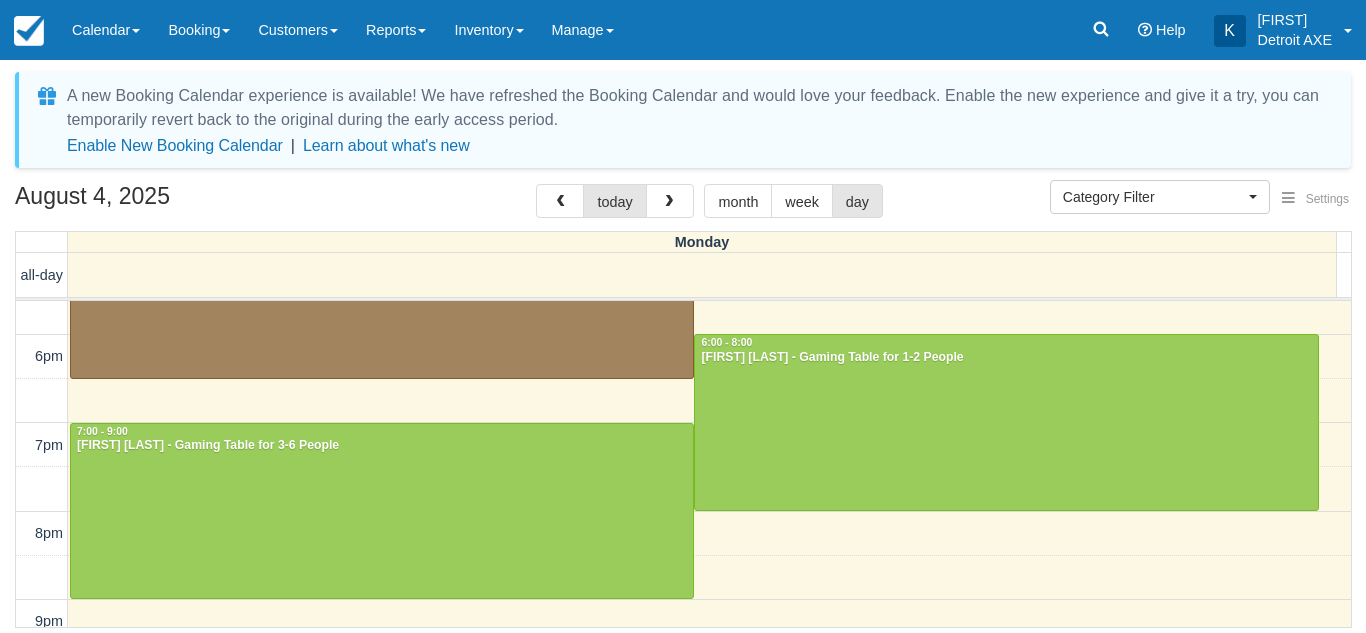 scroll, scrollTop: 501, scrollLeft: 0, axis: vertical 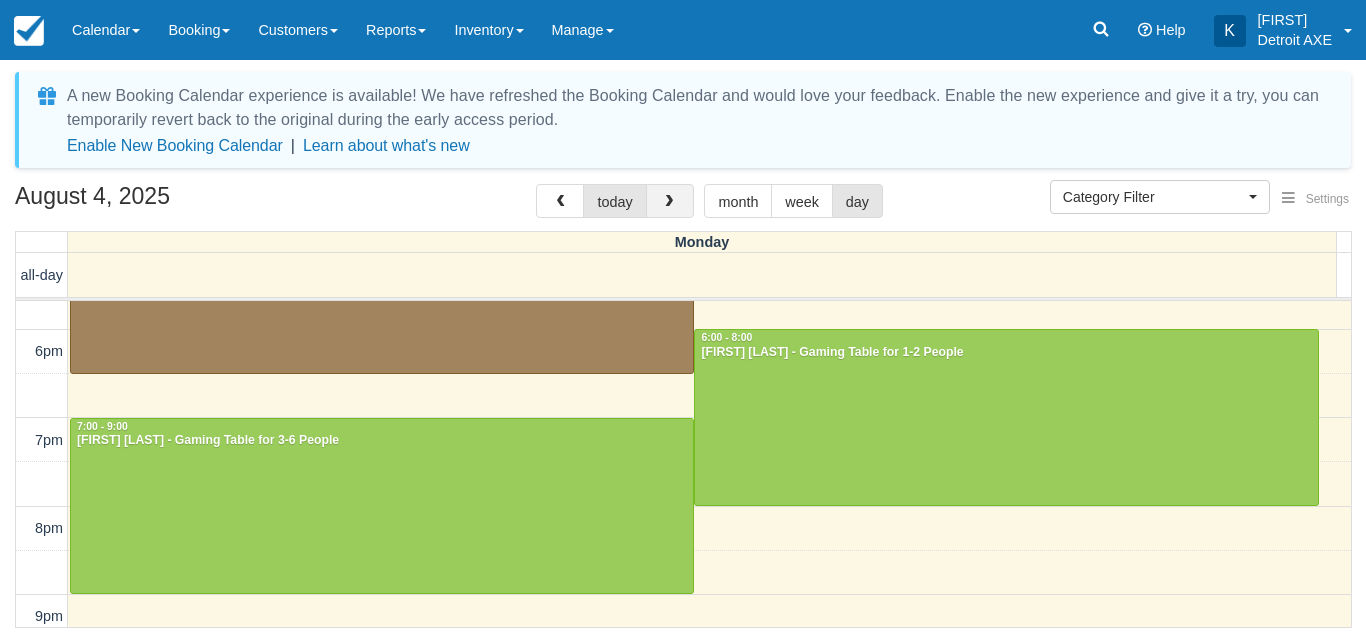 click at bounding box center (670, 201) 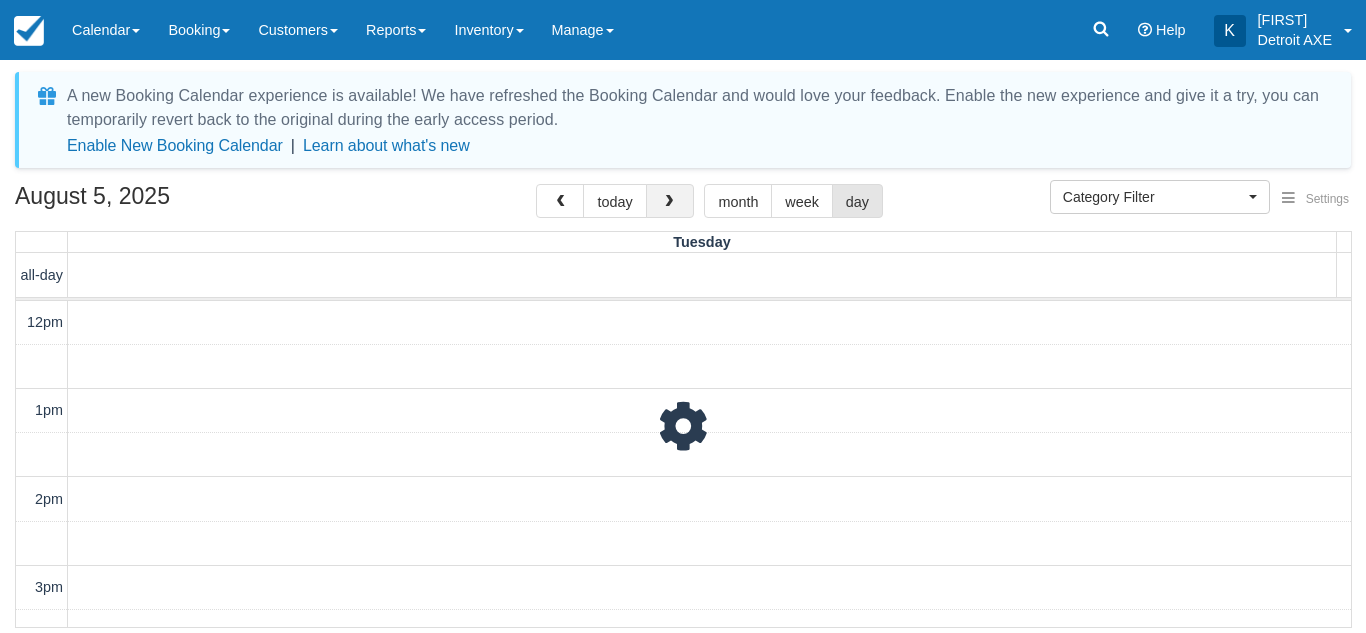 scroll, scrollTop: 689, scrollLeft: 0, axis: vertical 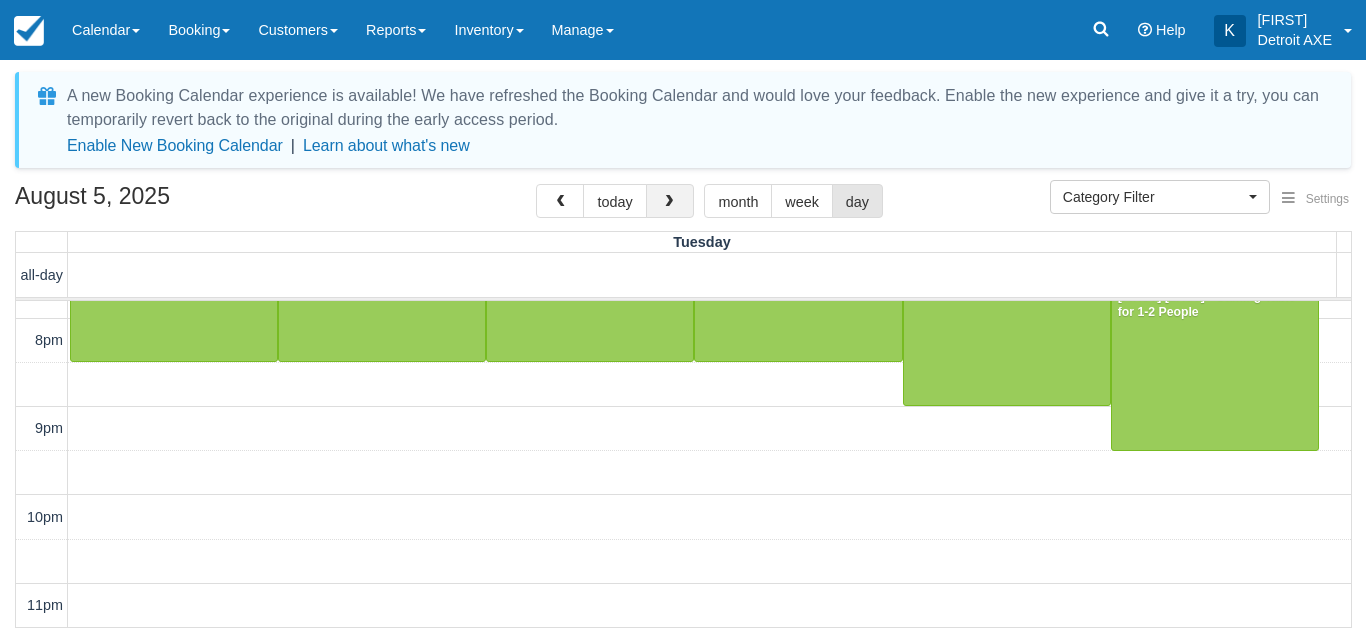 click at bounding box center [670, 201] 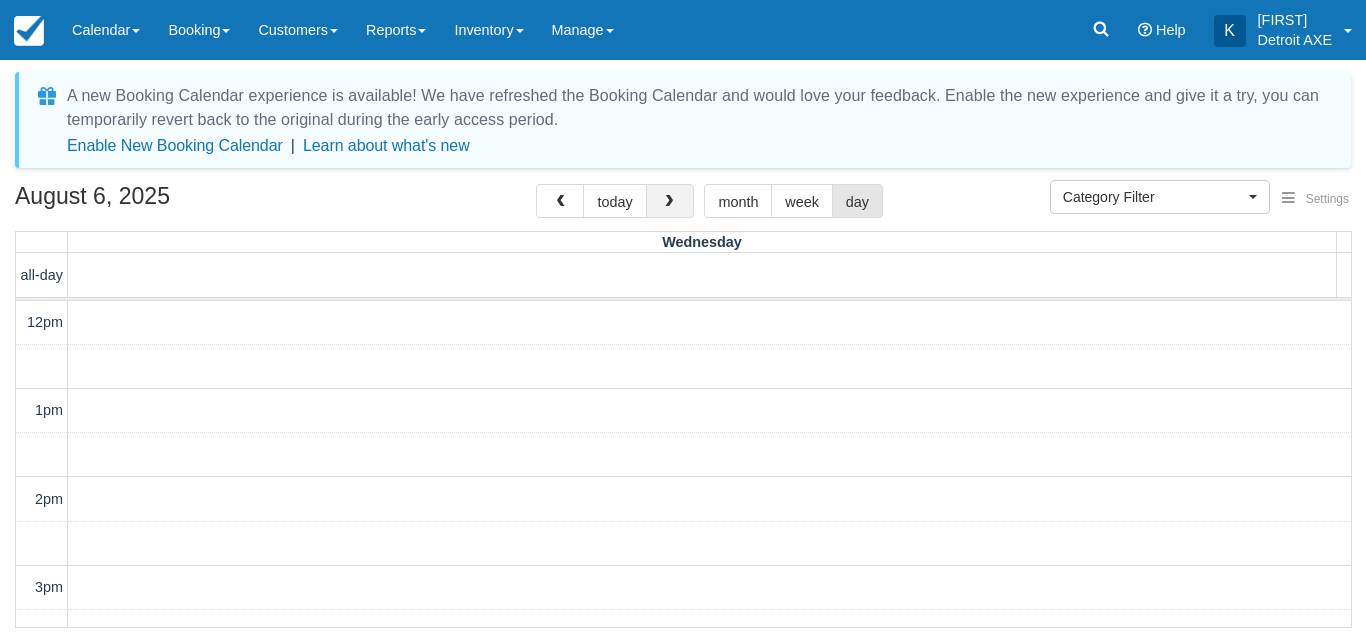 scroll, scrollTop: 689, scrollLeft: 0, axis: vertical 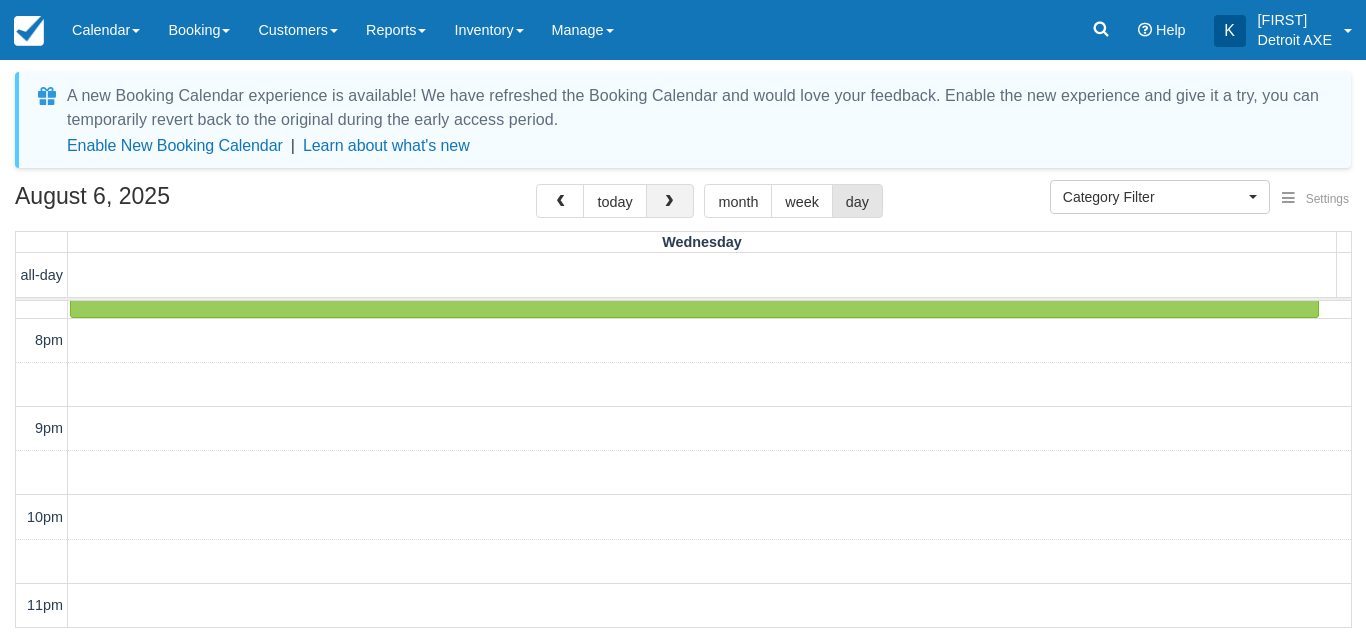 click at bounding box center (670, 201) 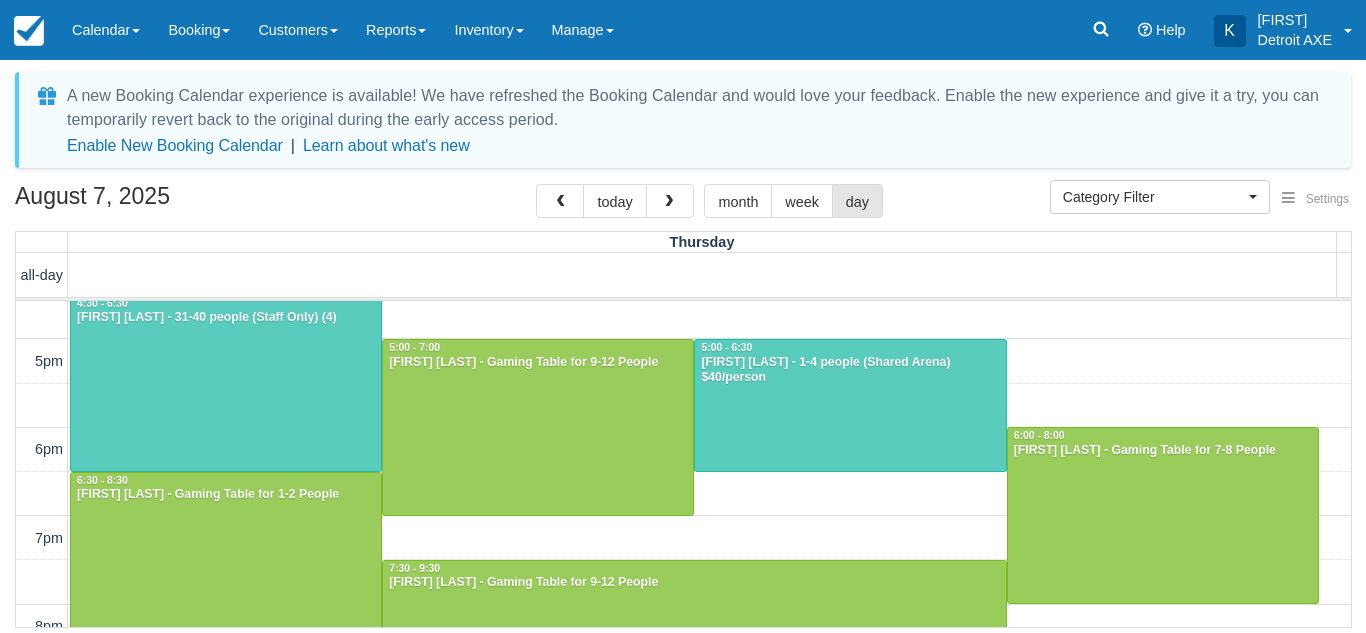 scroll, scrollTop: 402, scrollLeft: 0, axis: vertical 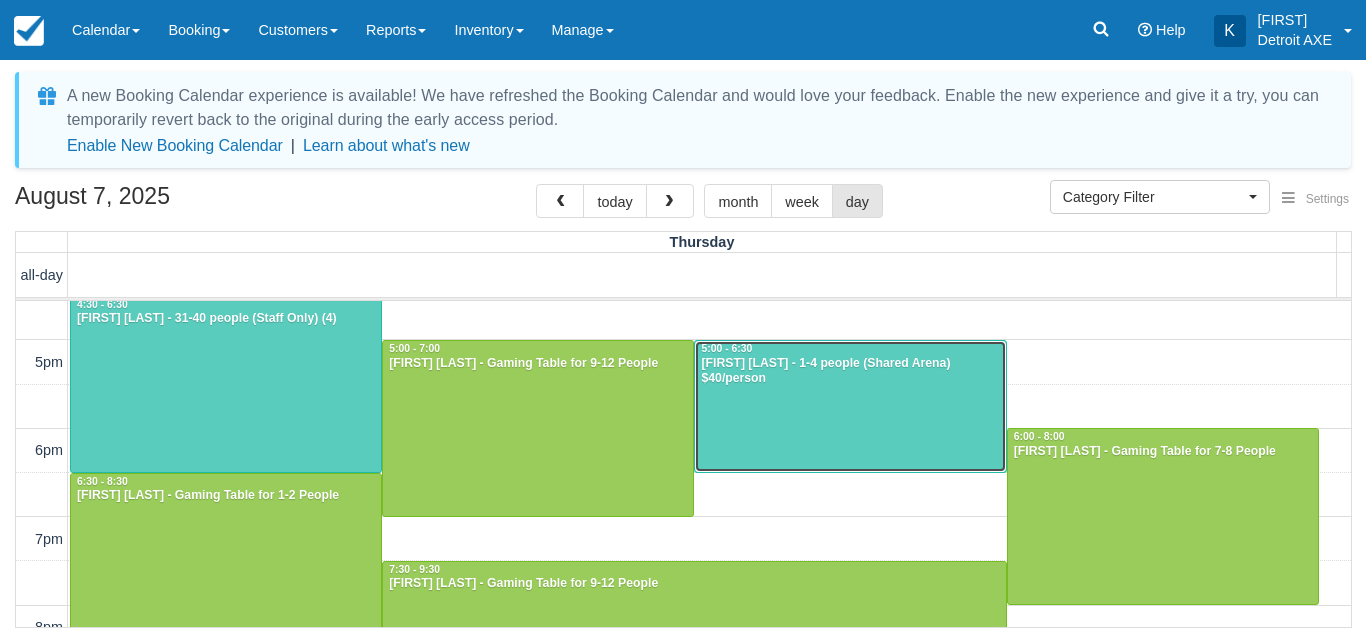 click at bounding box center [850, 406] 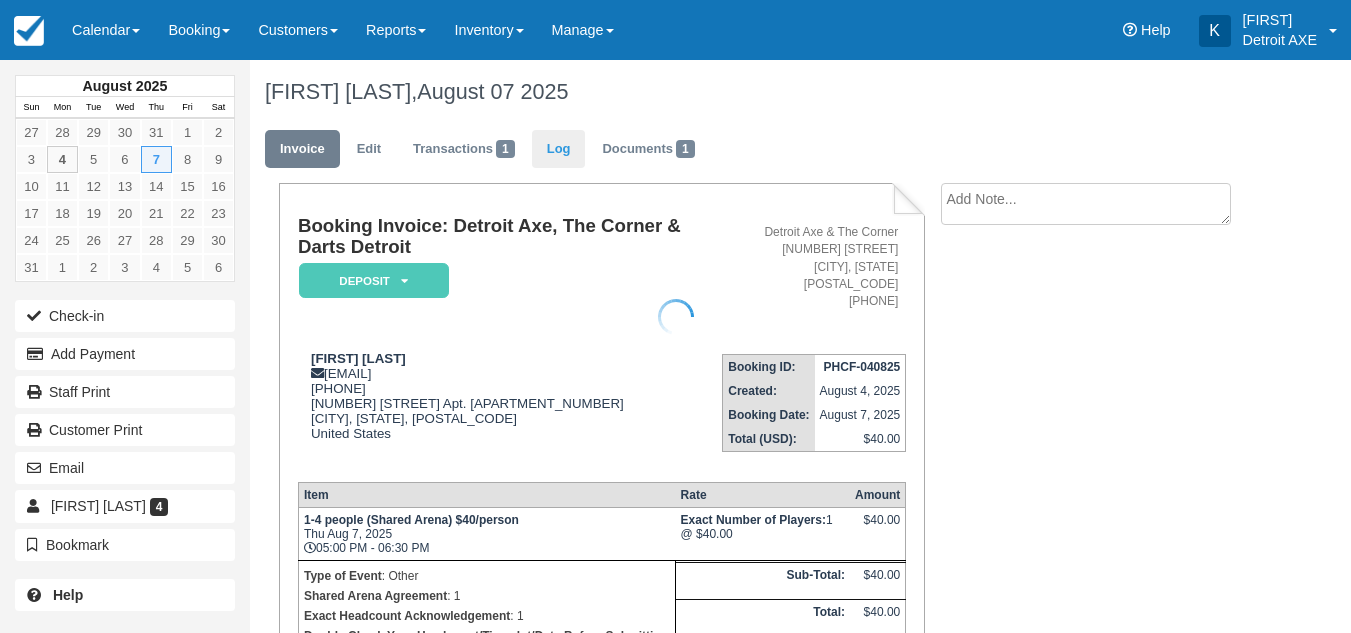 scroll, scrollTop: 0, scrollLeft: 0, axis: both 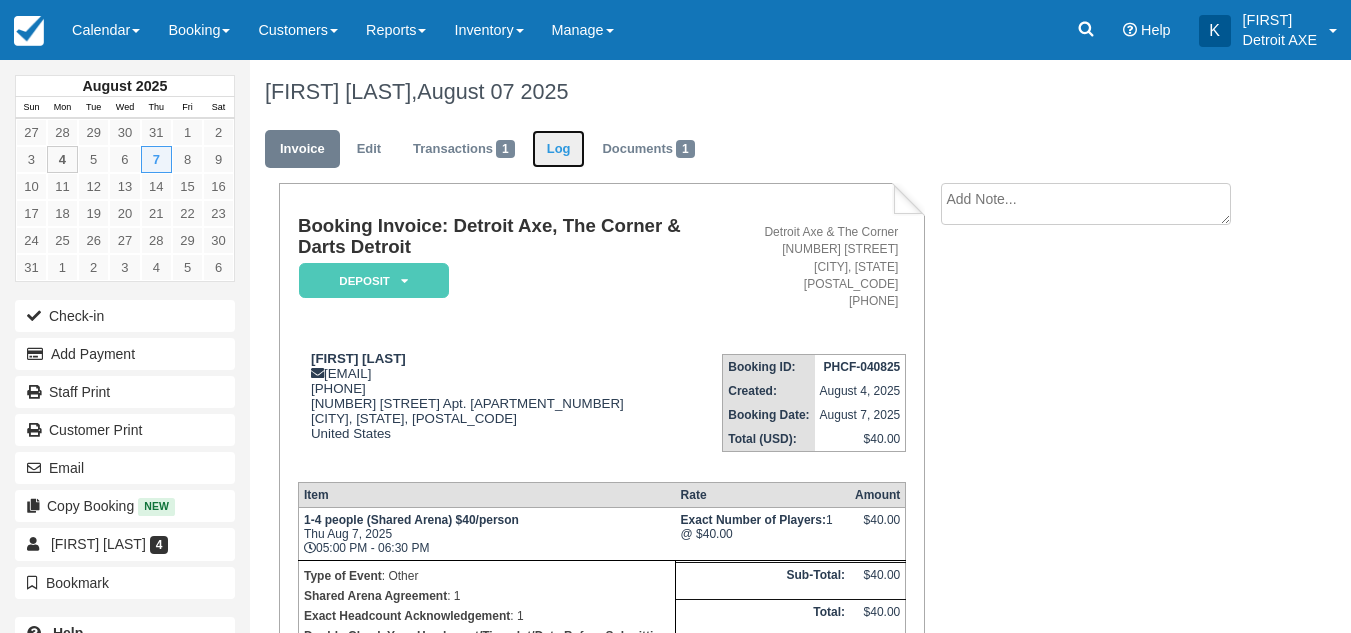 click on "Log" at bounding box center [559, 149] 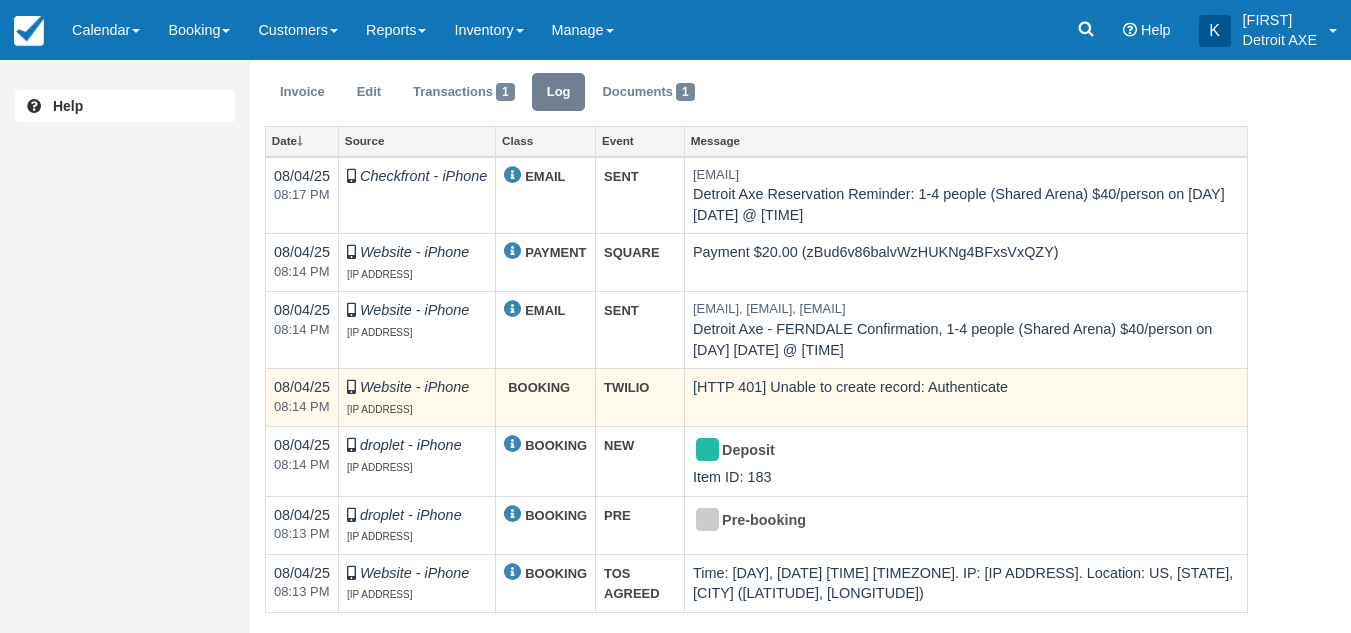 scroll, scrollTop: 0, scrollLeft: 0, axis: both 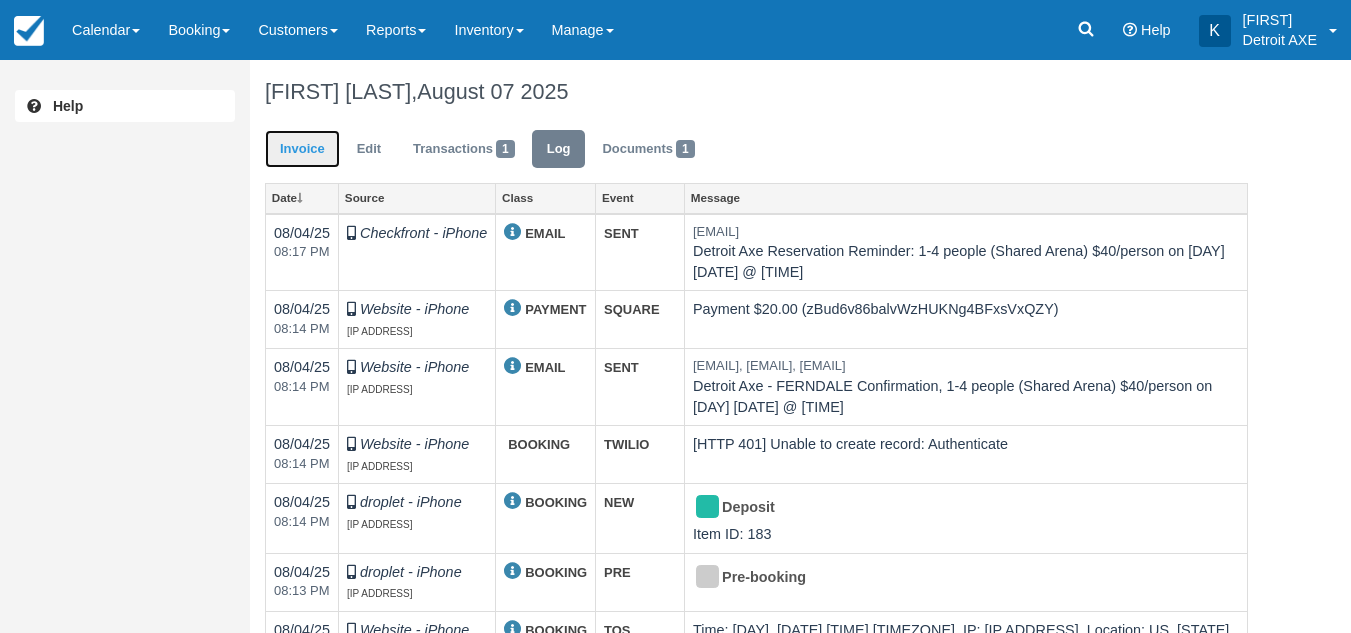 click on "Invoice" at bounding box center (302, 149) 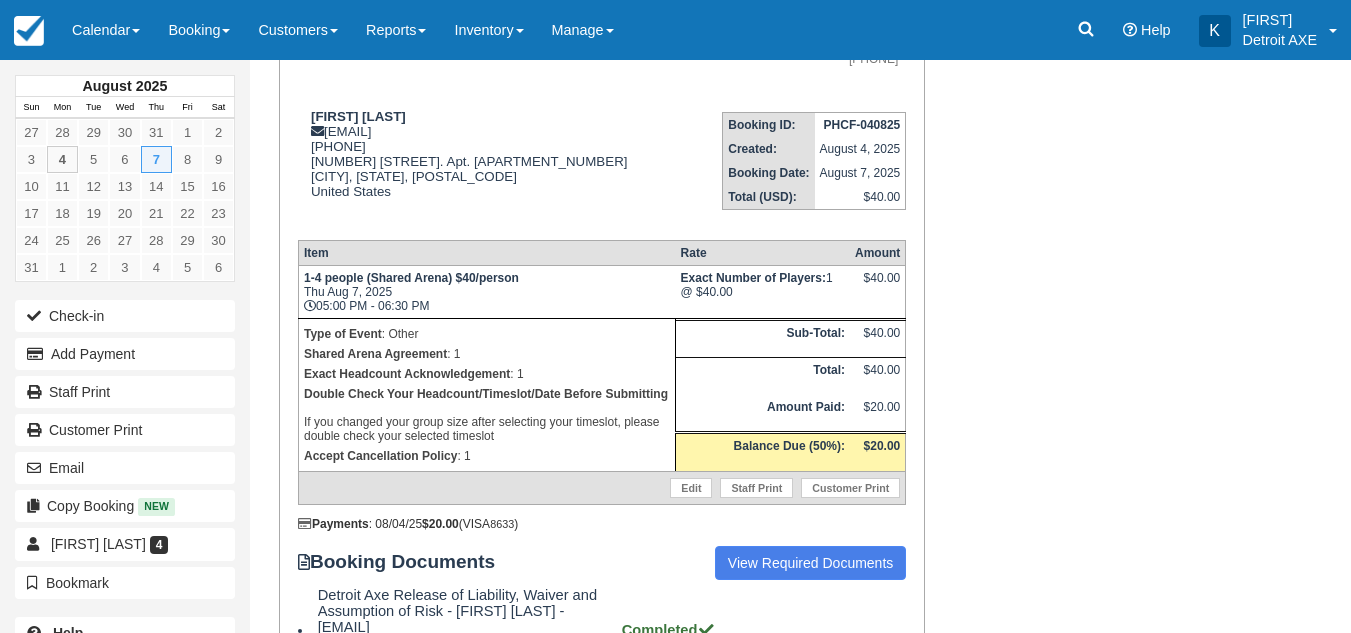 scroll, scrollTop: 0, scrollLeft: 0, axis: both 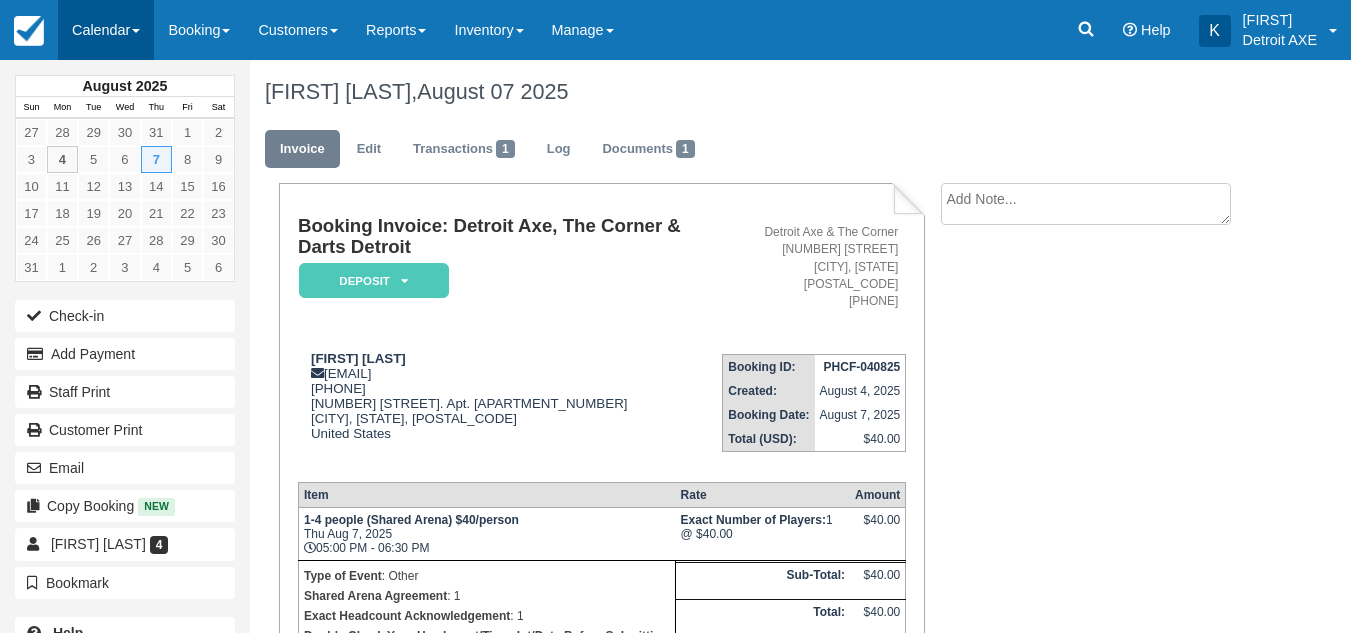 click on "Calendar" at bounding box center [106, 30] 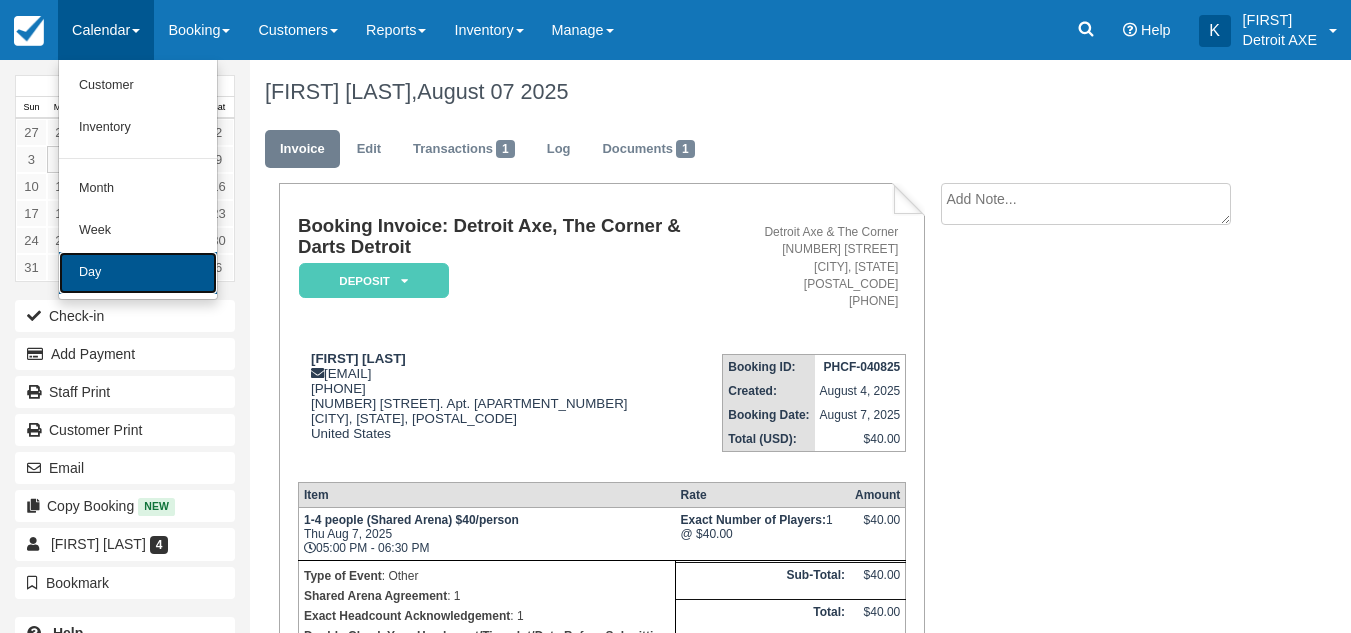 click on "Day" at bounding box center (138, 273) 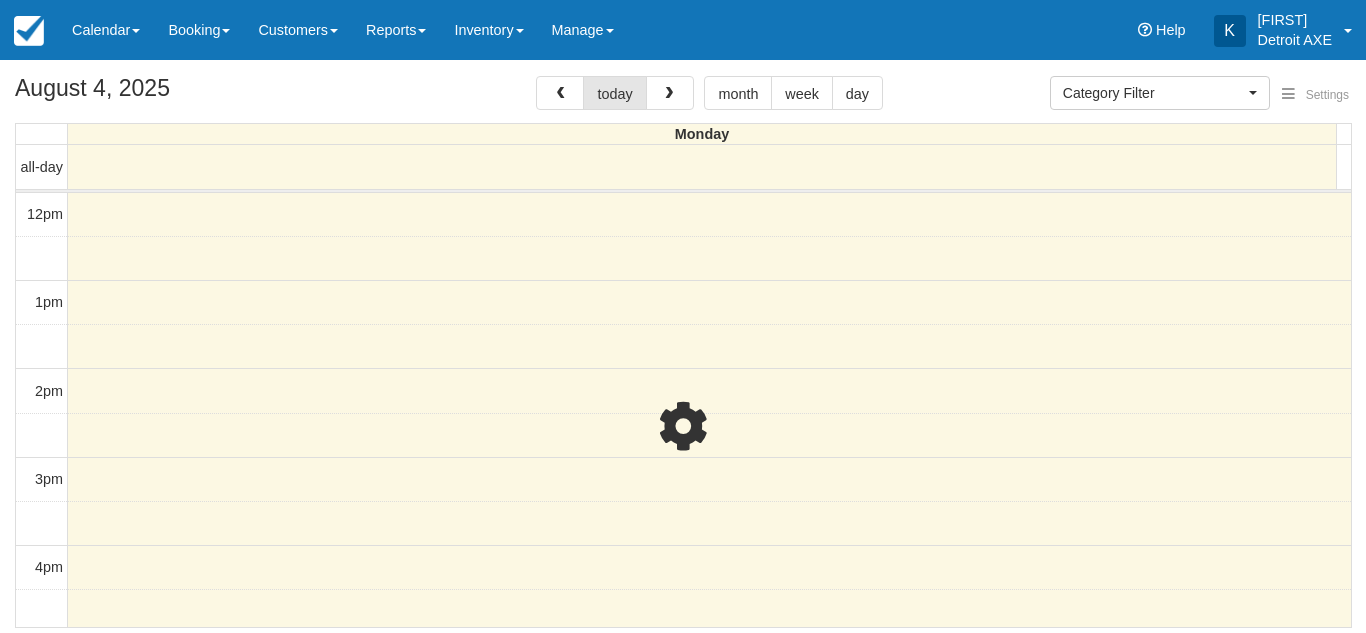 select 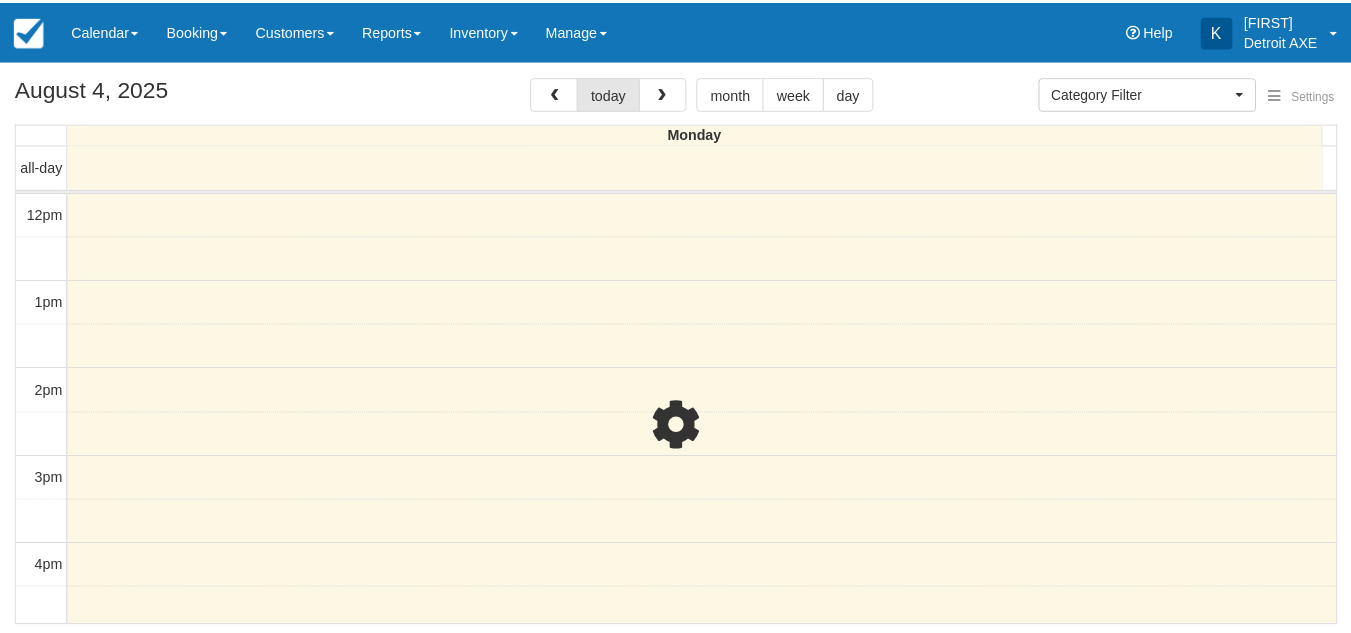 scroll, scrollTop: 0, scrollLeft: 0, axis: both 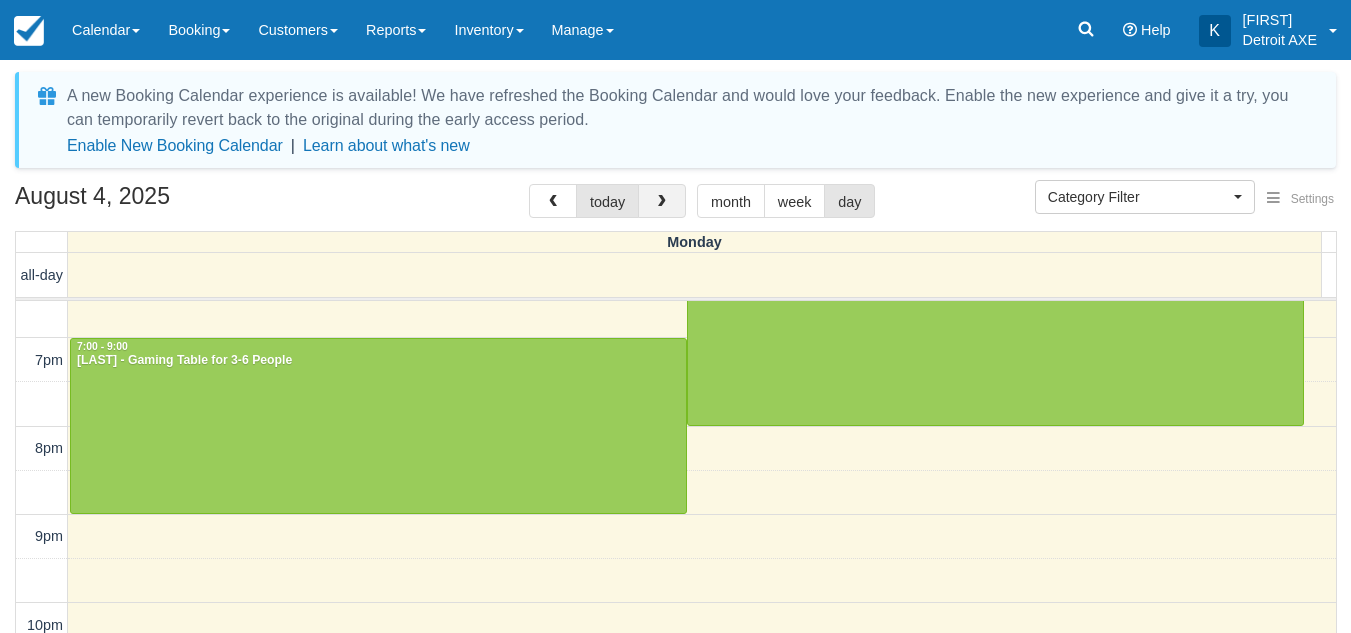 click at bounding box center [662, 201] 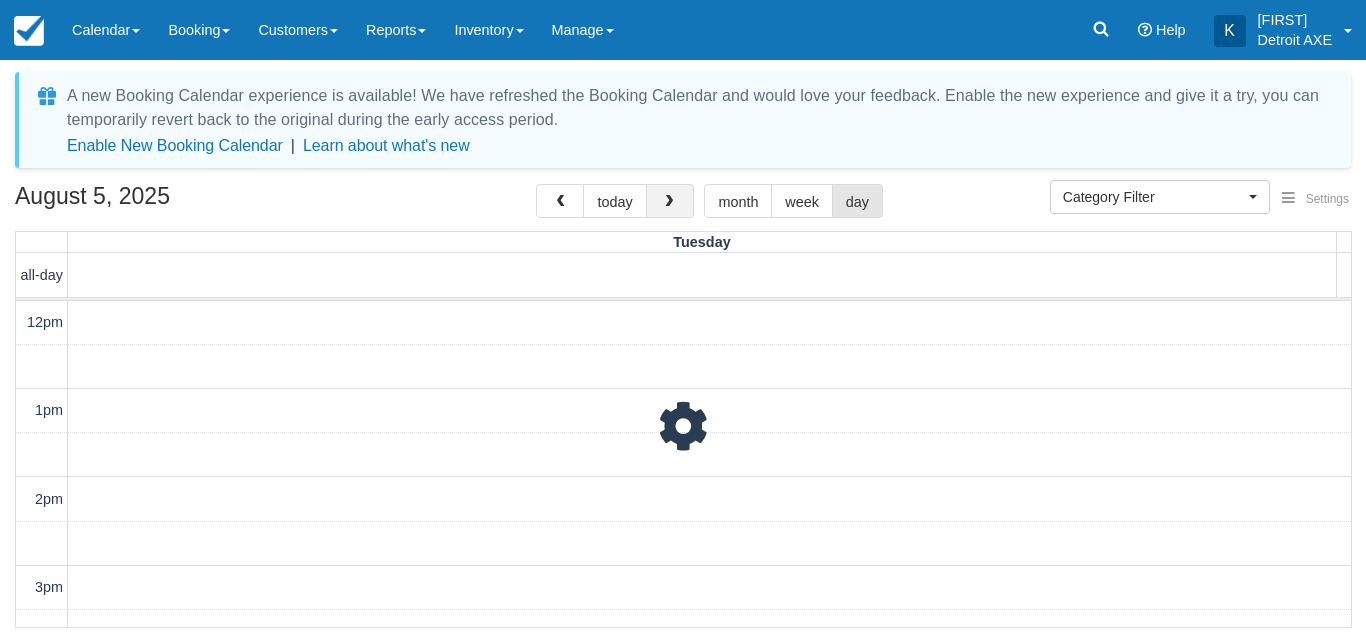click at bounding box center [670, 201] 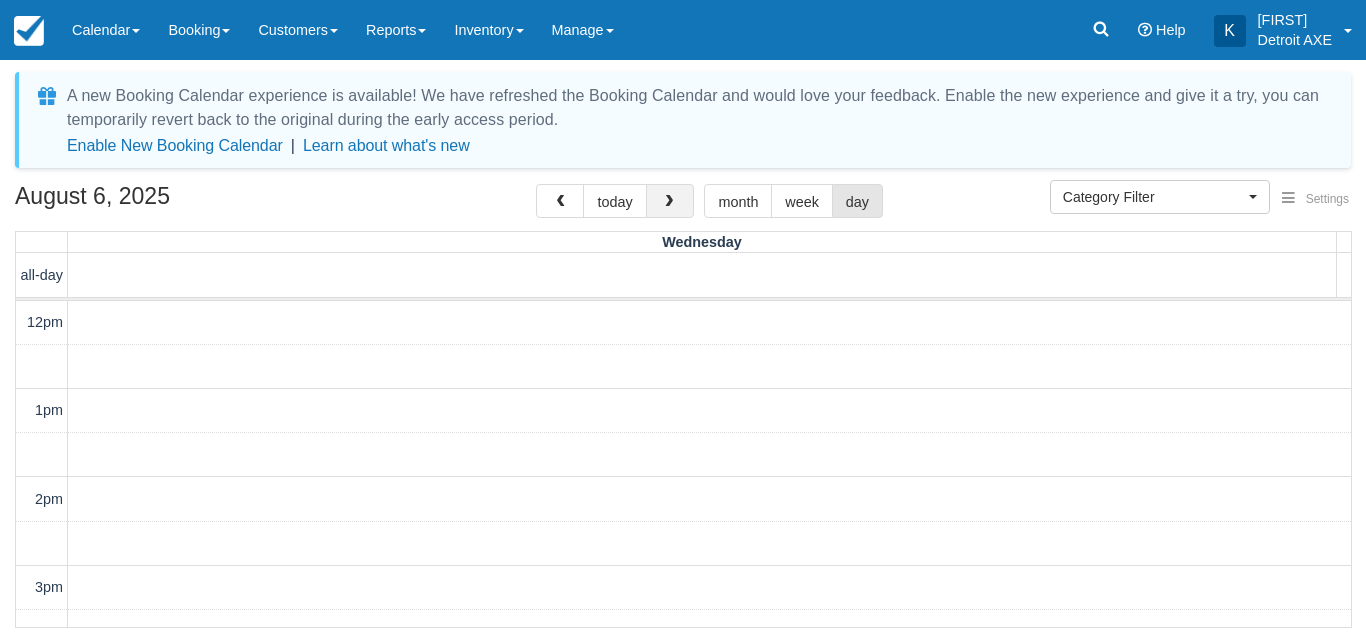 scroll, scrollTop: 689, scrollLeft: 0, axis: vertical 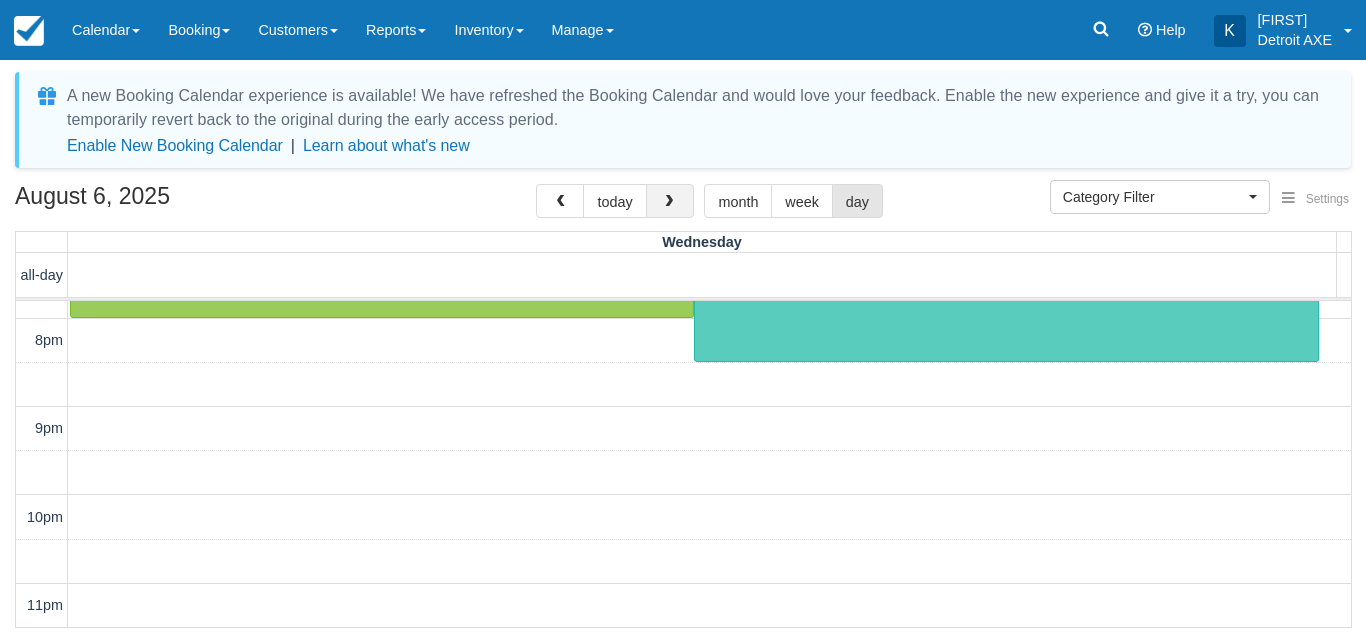click at bounding box center [670, 201] 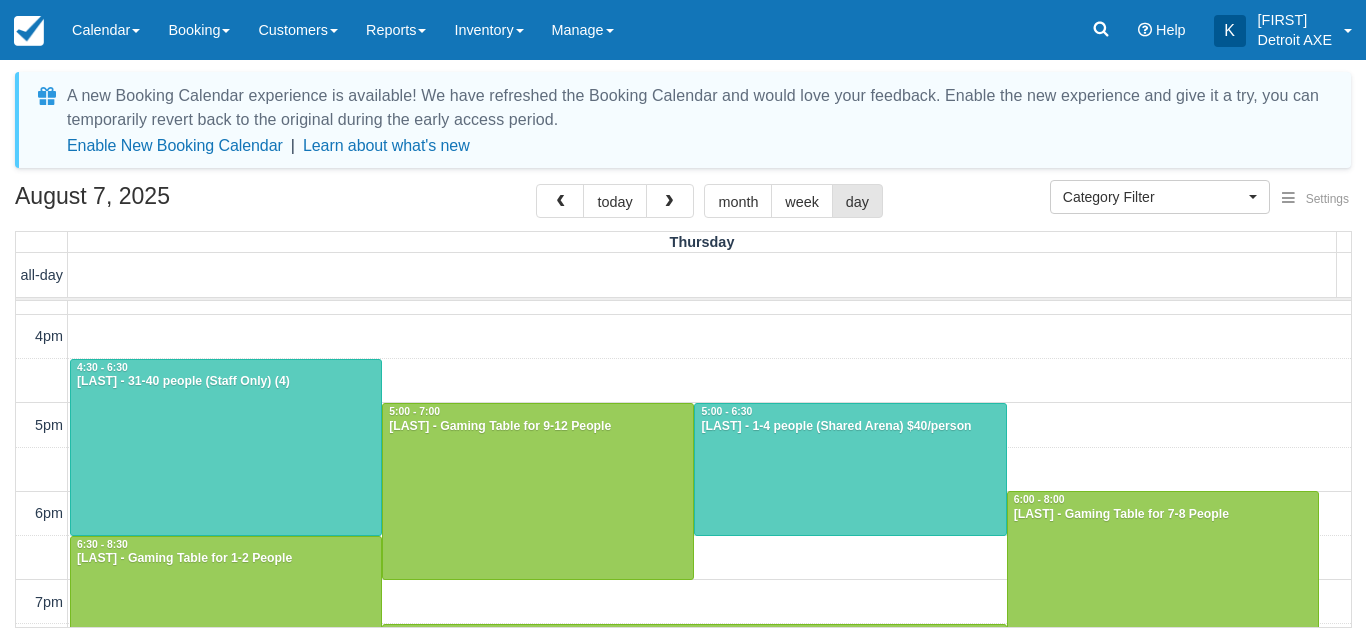 scroll, scrollTop: 403, scrollLeft: 0, axis: vertical 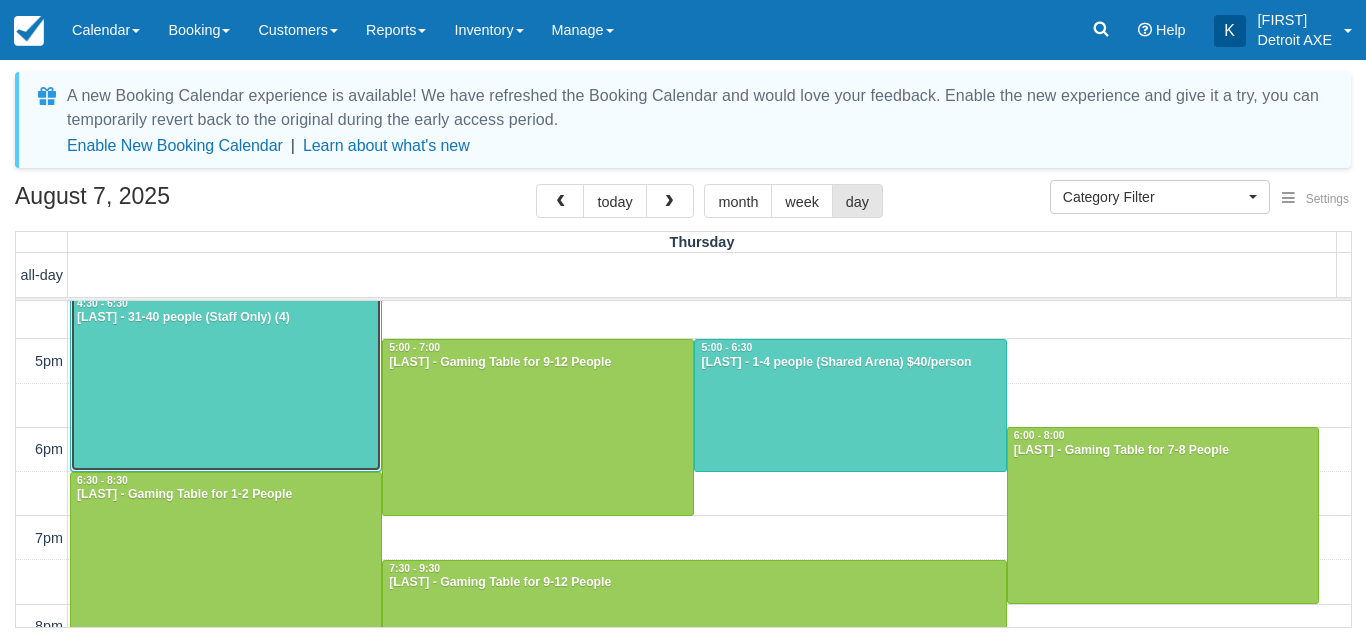 click at bounding box center (226, 383) 